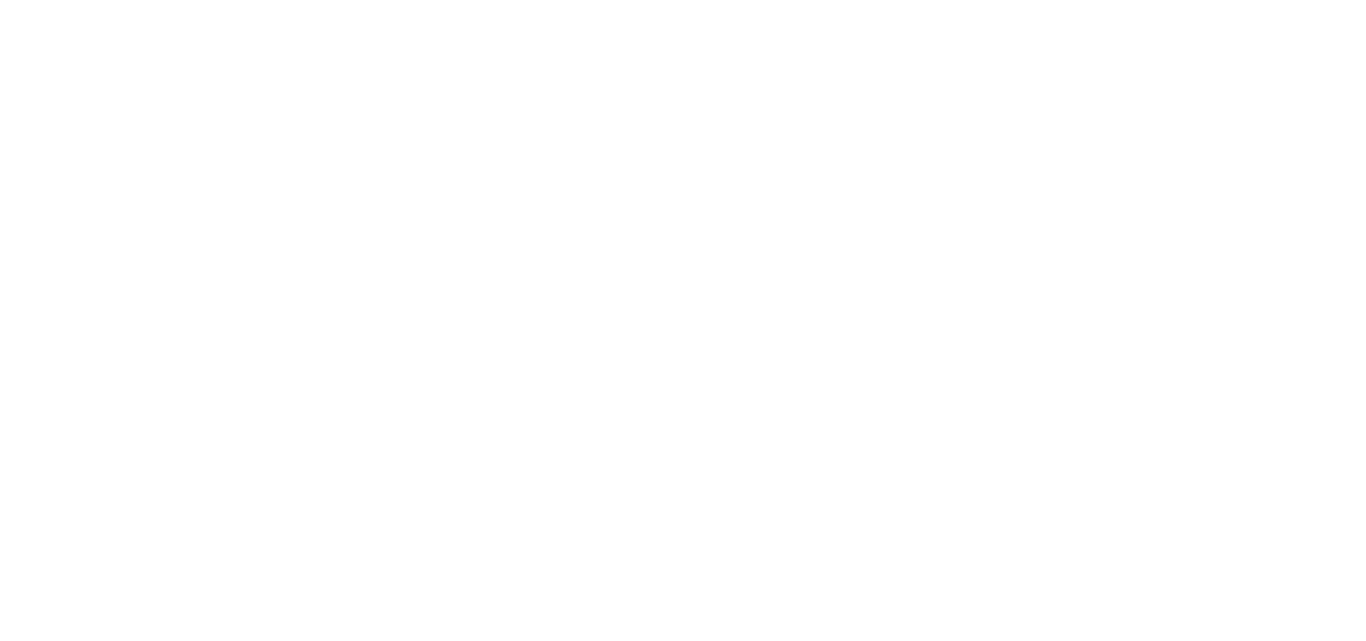 scroll, scrollTop: 0, scrollLeft: 0, axis: both 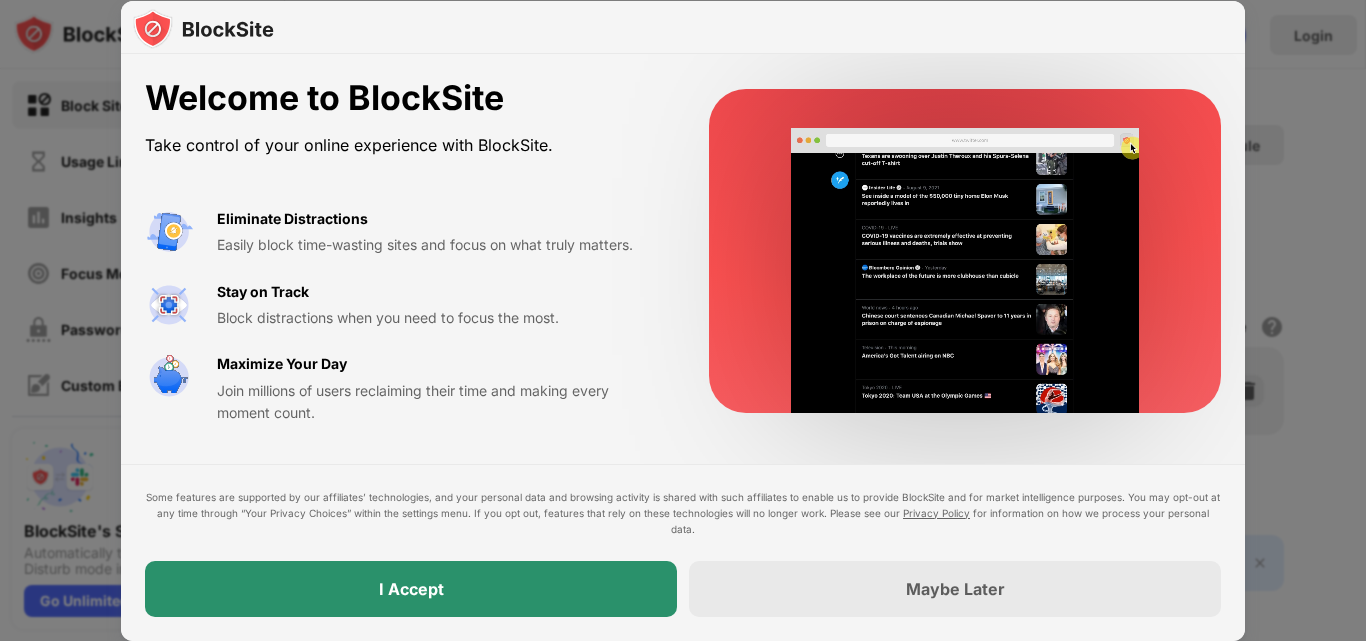 click on "I Accept" at bounding box center [411, 589] 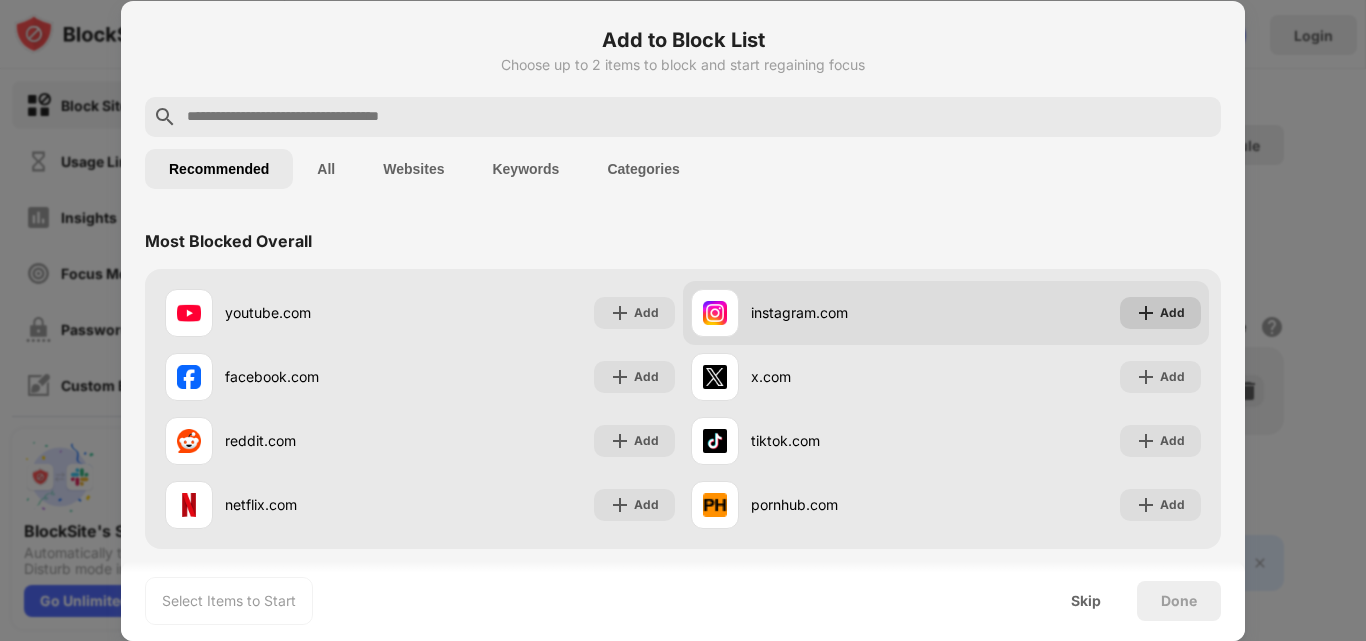 click on "Add" at bounding box center [1172, 313] 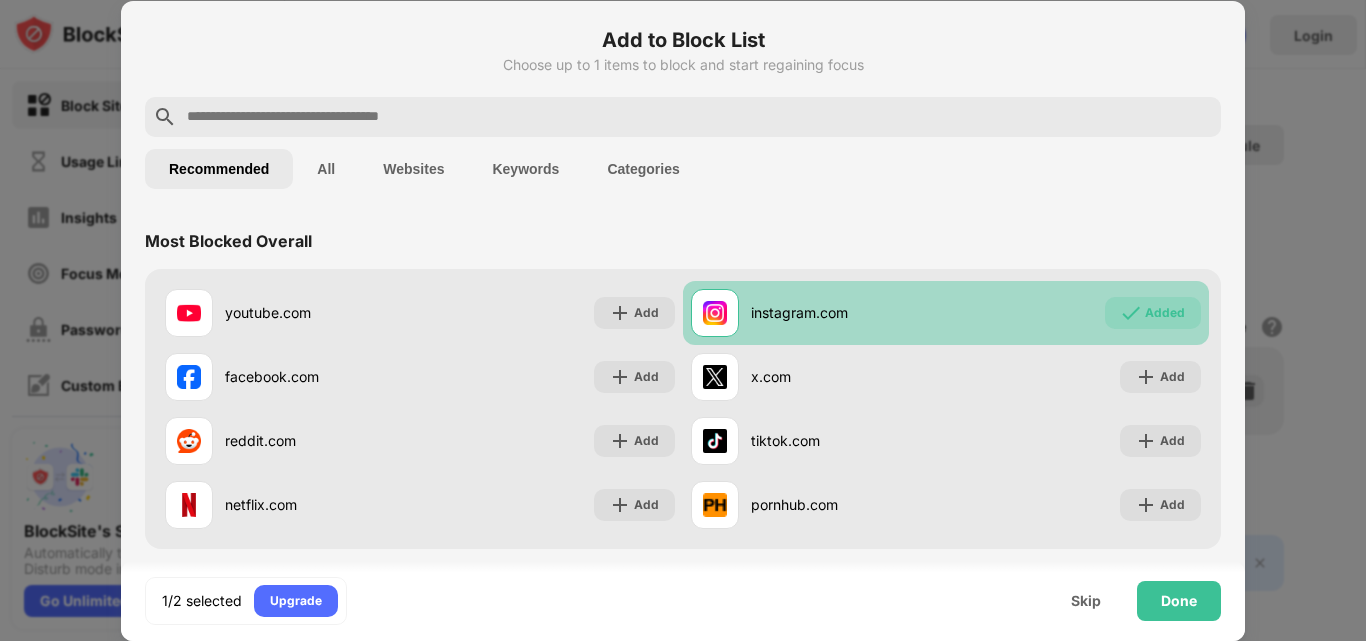 click on "Added" at bounding box center (1153, 313) 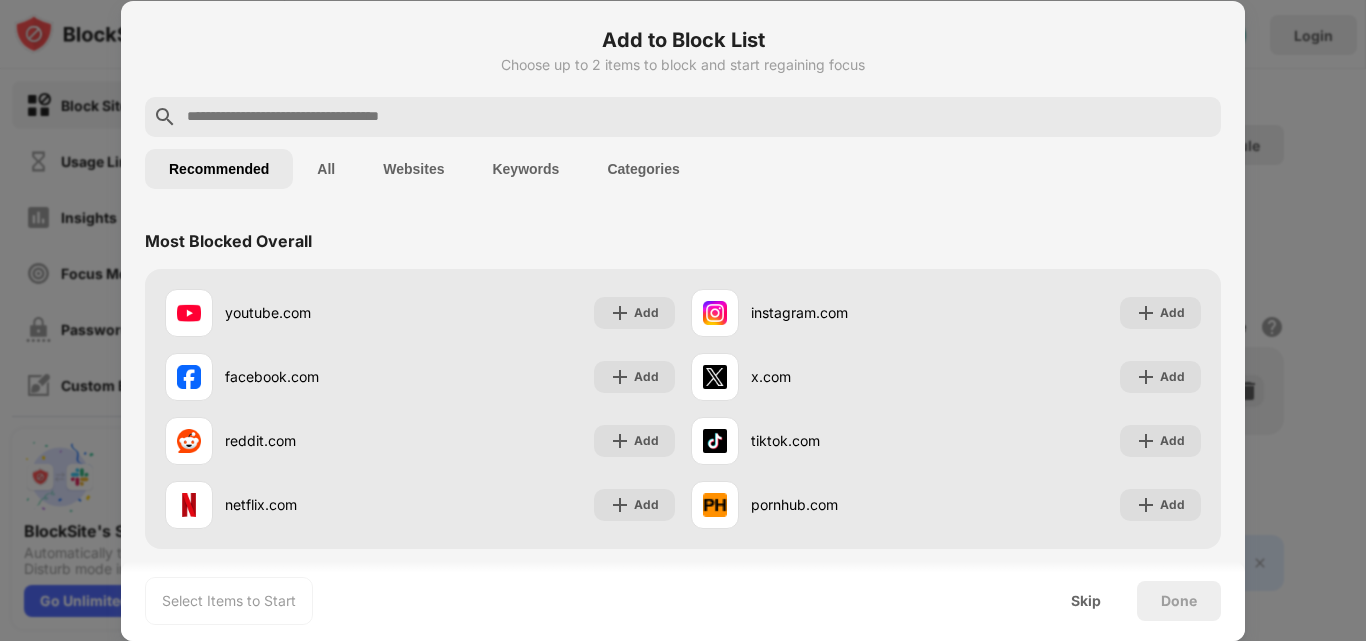 click at bounding box center [699, 117] 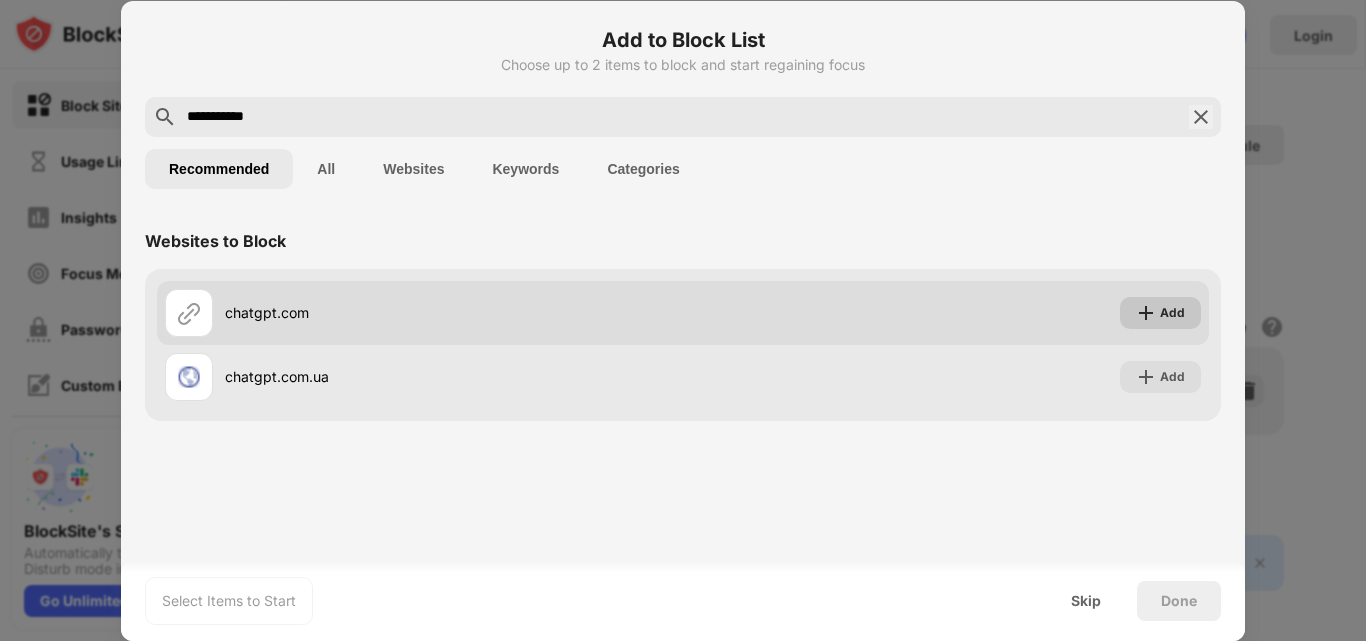type on "**********" 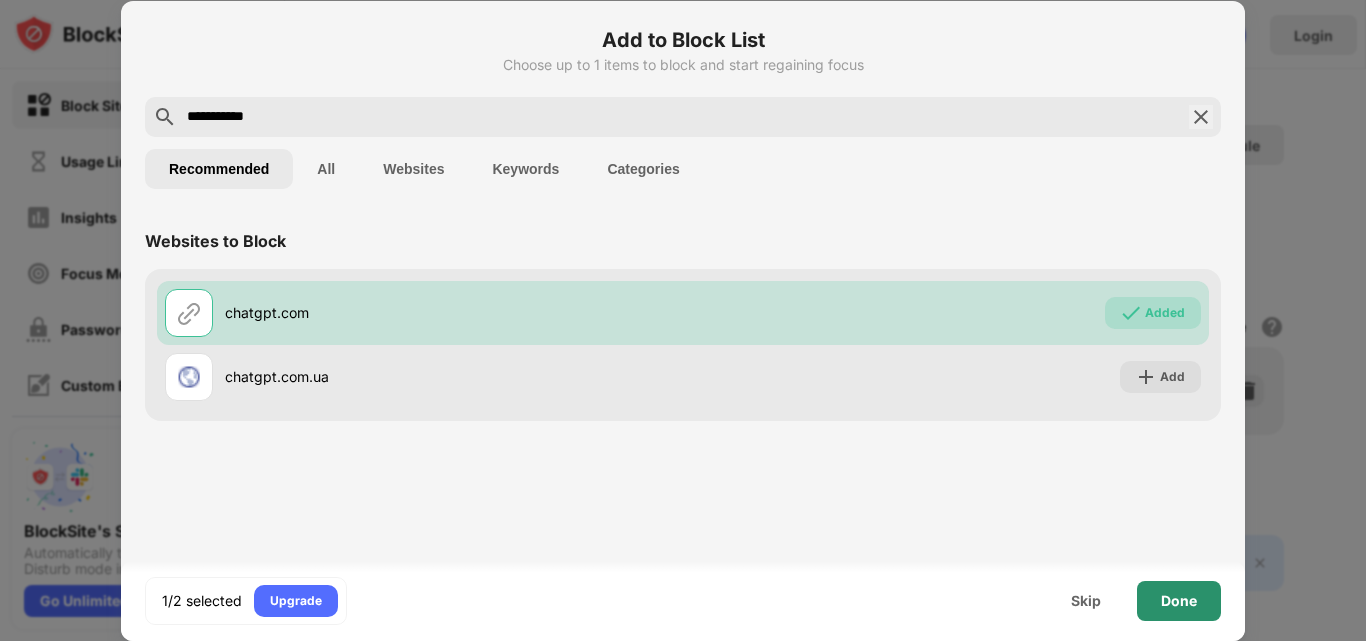 click on "Done" at bounding box center (1179, 601) 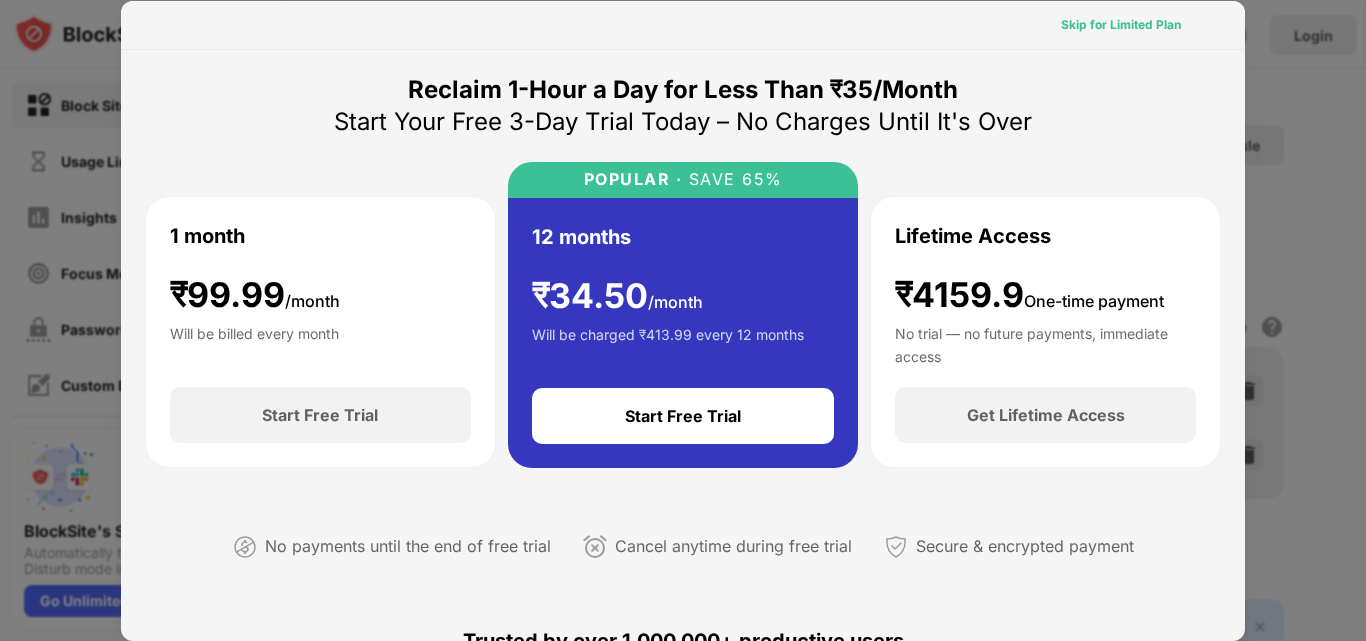 click on "Skip for Limited Plan" at bounding box center [1121, 25] 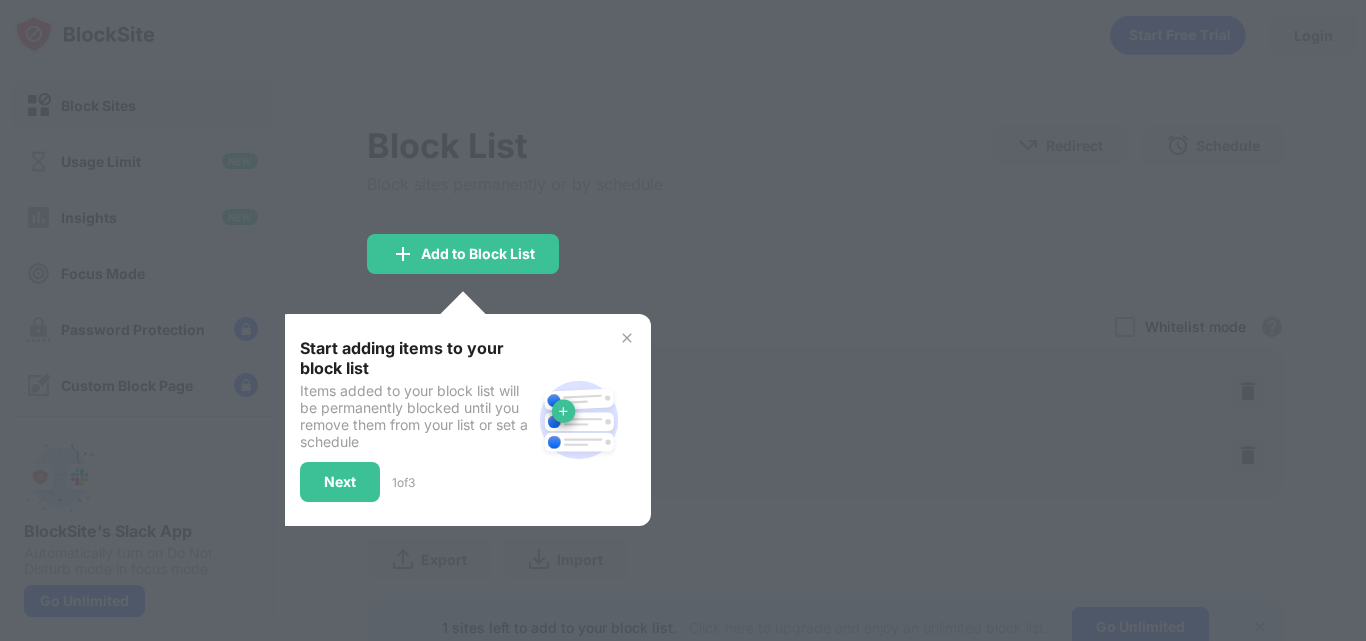 click on "Items added to your block list will be permanently blocked until you remove them from your list or set a schedule" at bounding box center [415, 416] 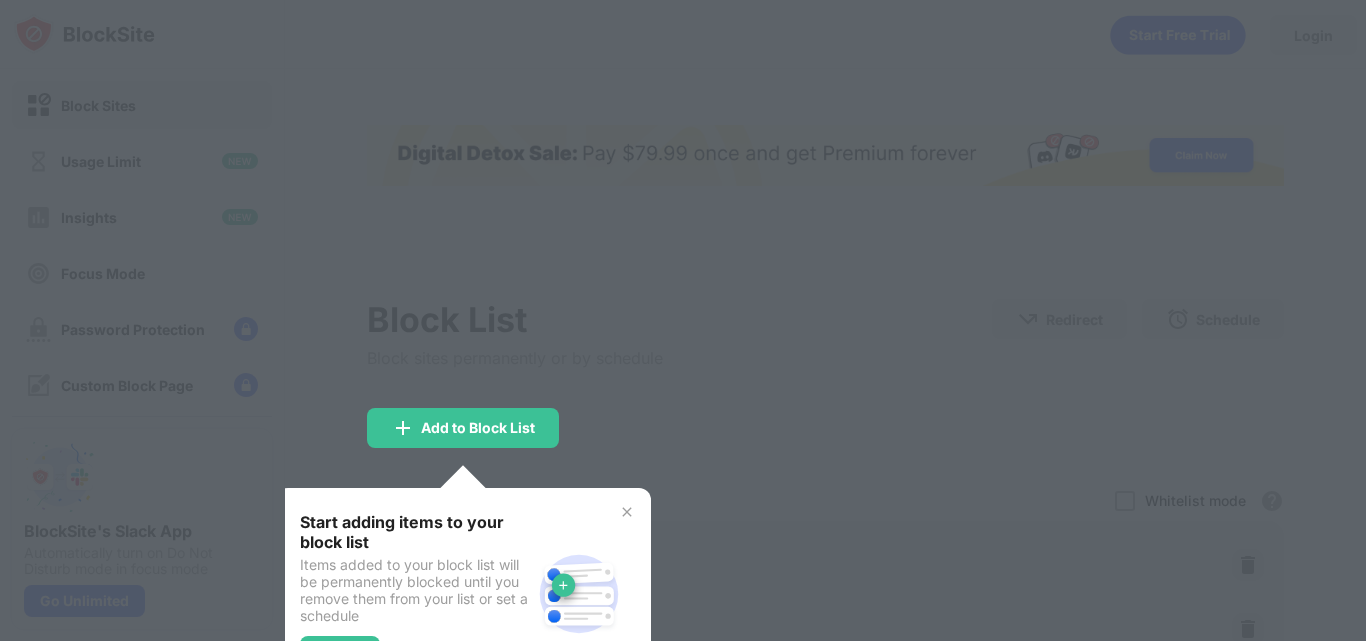 scroll, scrollTop: 0, scrollLeft: 0, axis: both 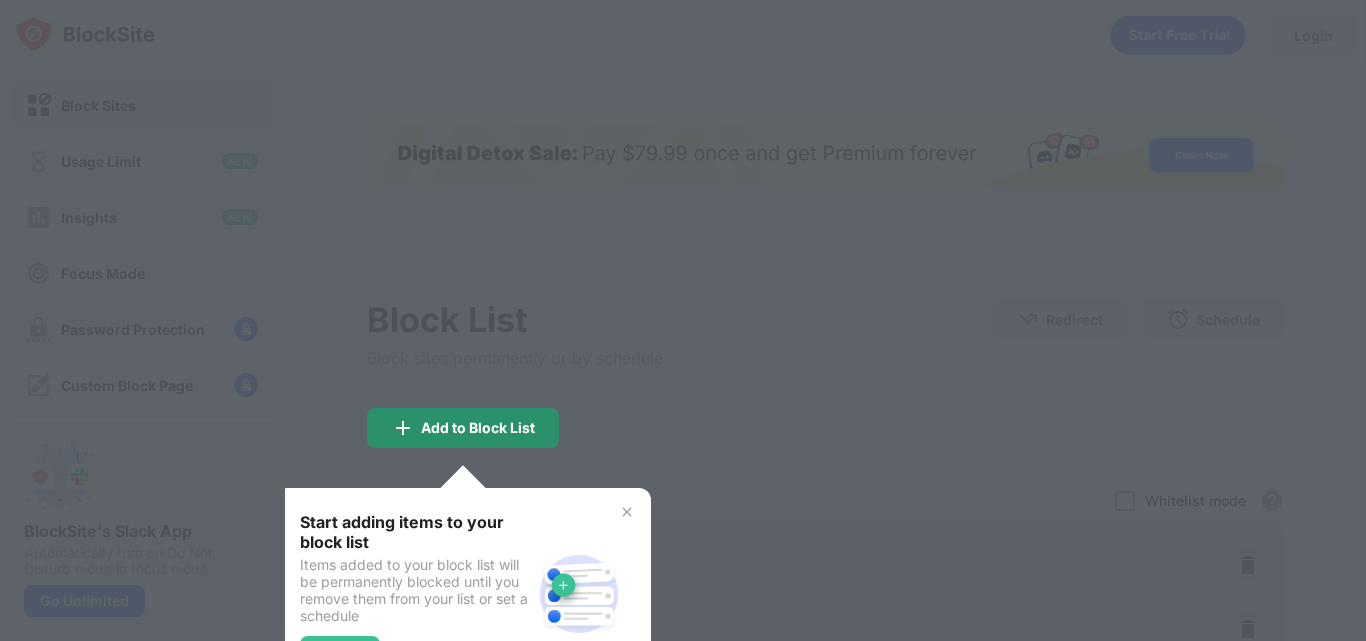 click on "Add to Block List" at bounding box center [478, 428] 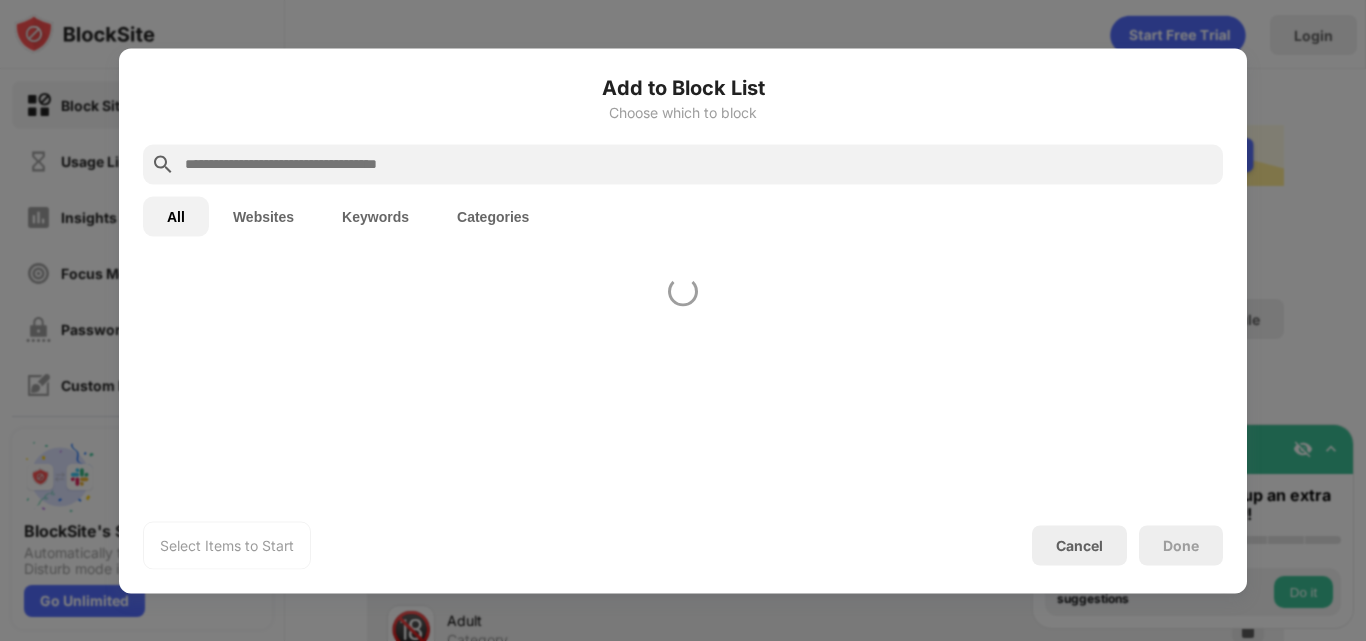 scroll, scrollTop: 0, scrollLeft: 0, axis: both 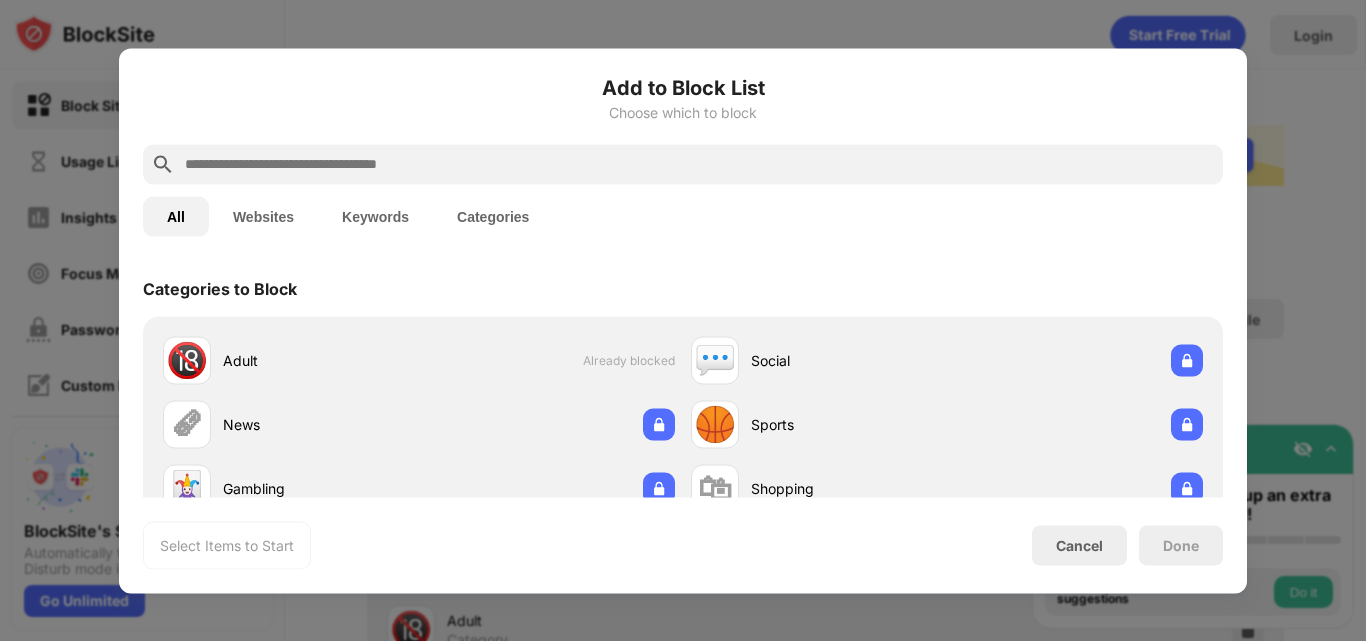 click at bounding box center (683, 320) 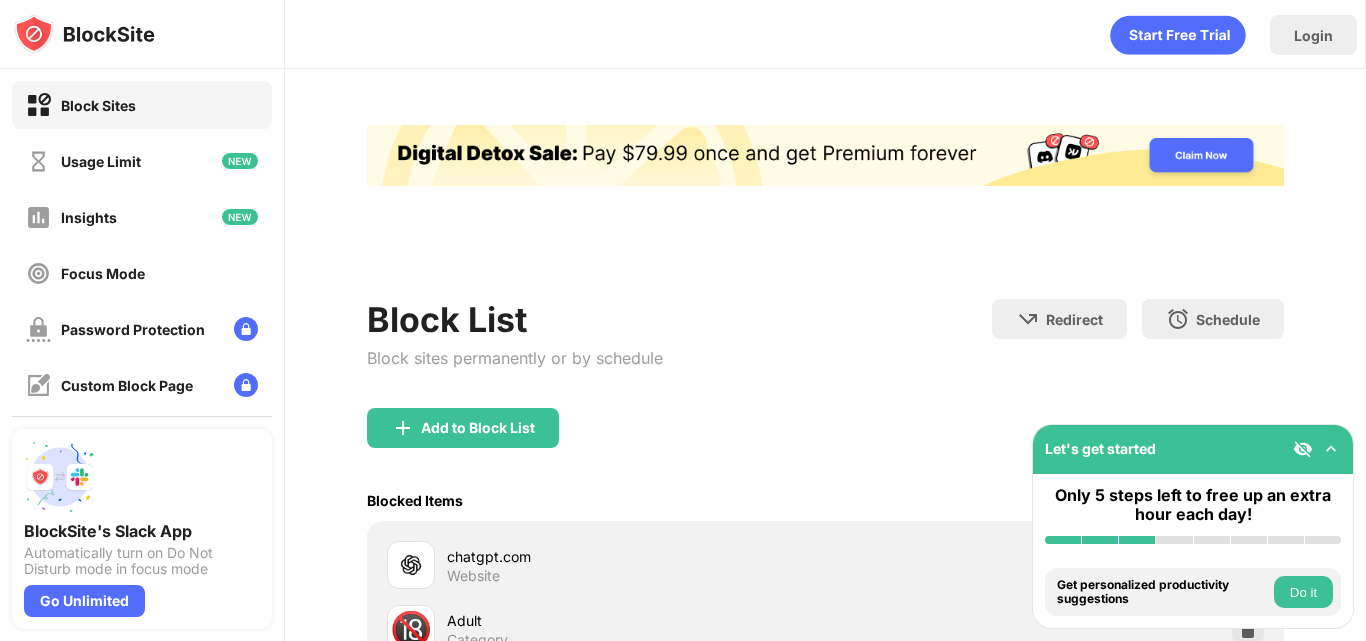 drag, startPoint x: 1296, startPoint y: 75, endPoint x: 776, endPoint y: 562, distance: 712.4388 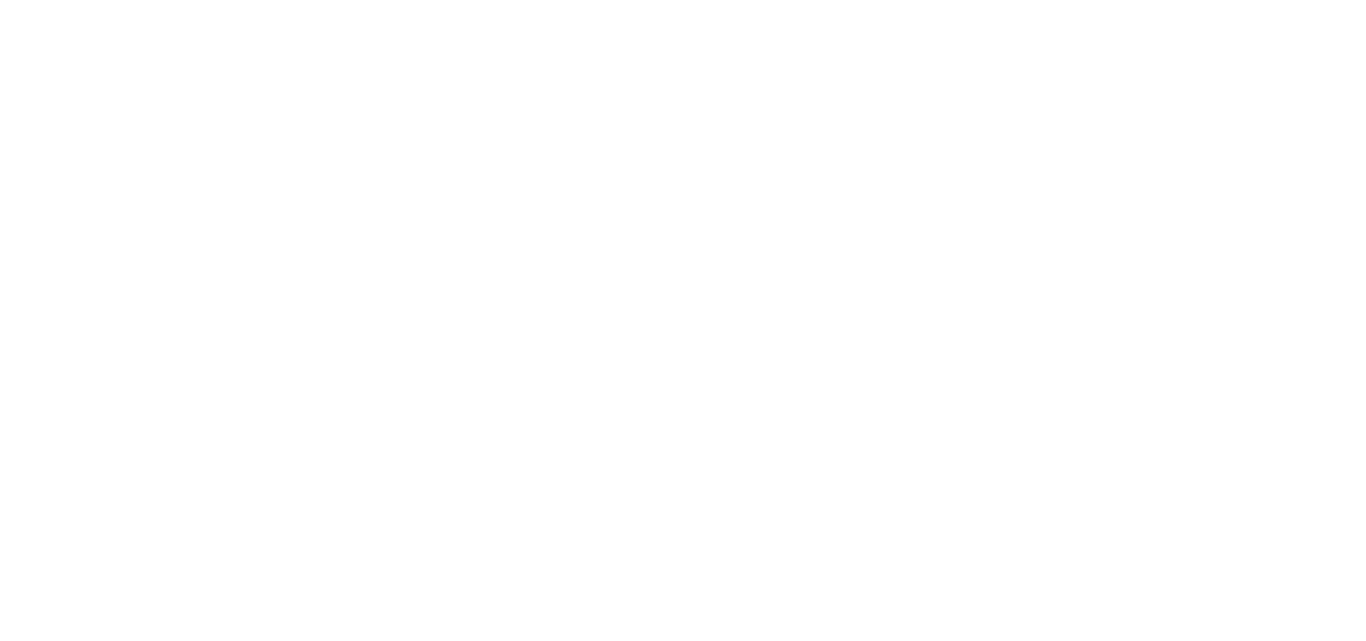 scroll, scrollTop: 0, scrollLeft: 0, axis: both 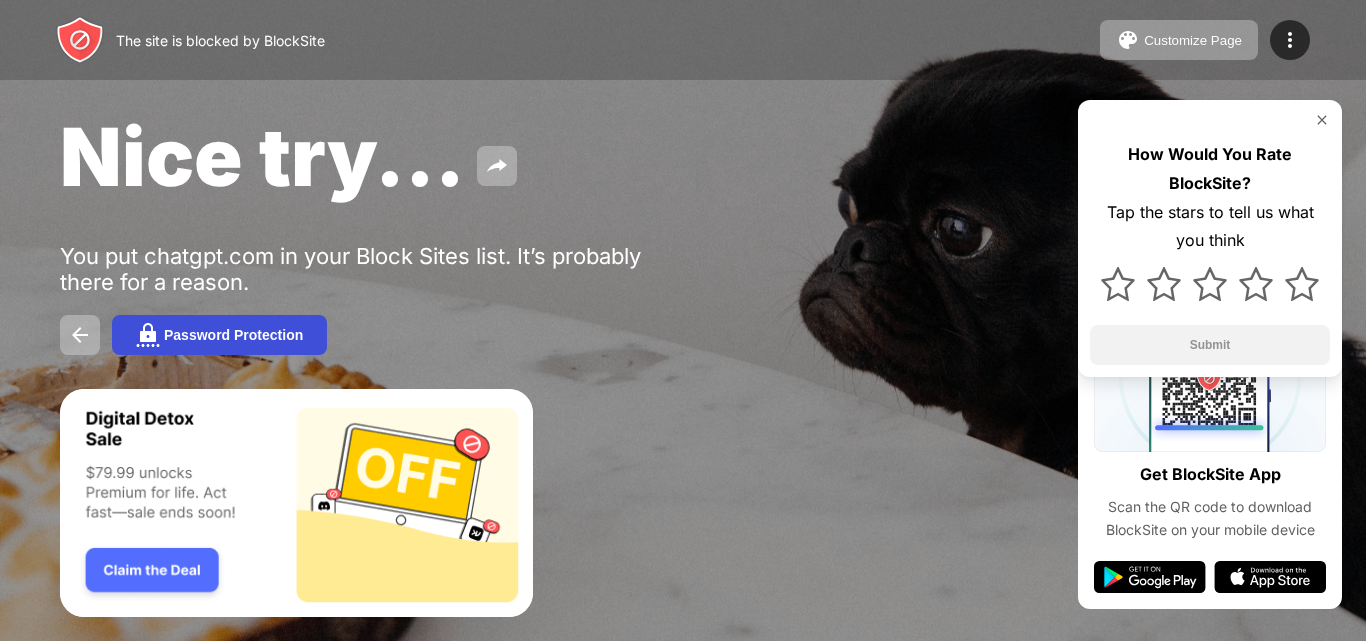 click on "Password Protection" at bounding box center (233, 335) 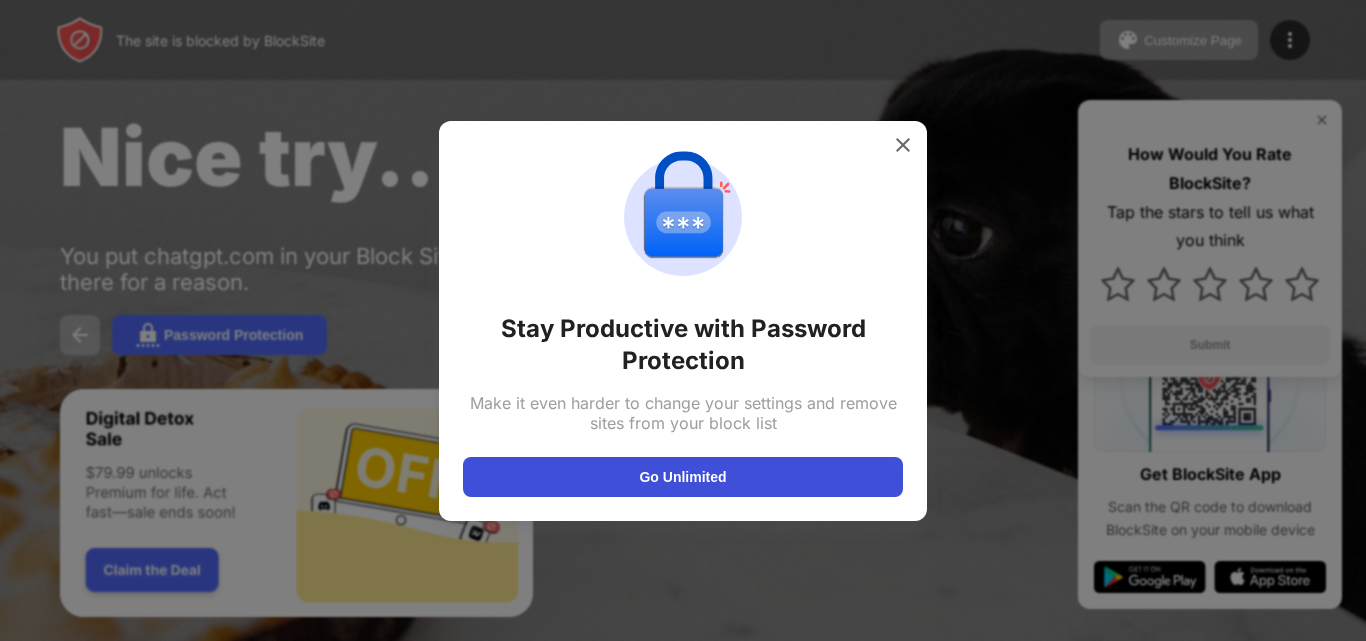 click on "Go Unlimited" at bounding box center [683, 477] 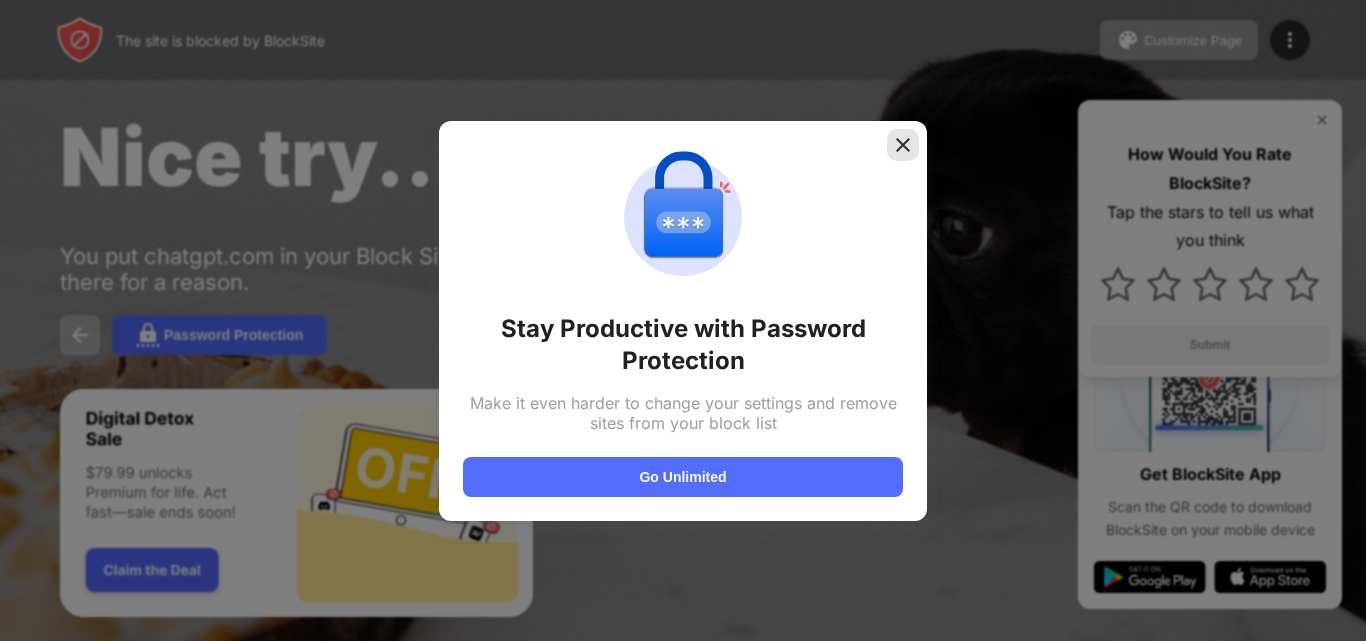 click at bounding box center [903, 145] 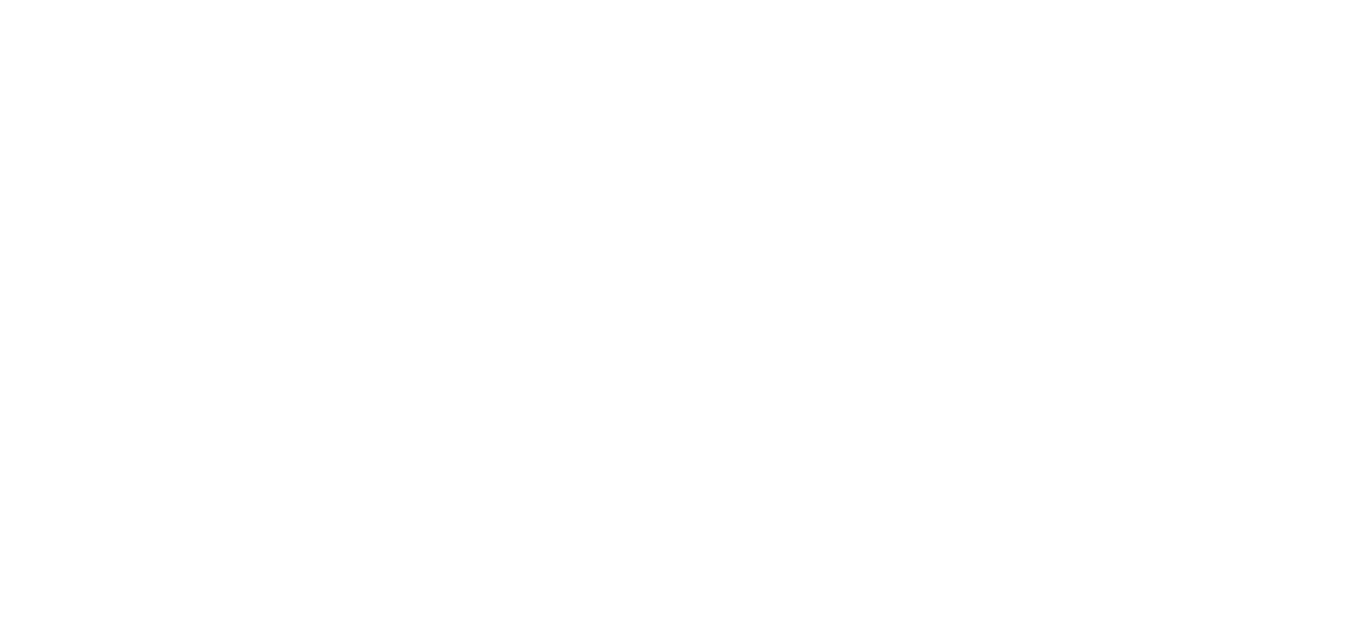 scroll, scrollTop: 0, scrollLeft: 0, axis: both 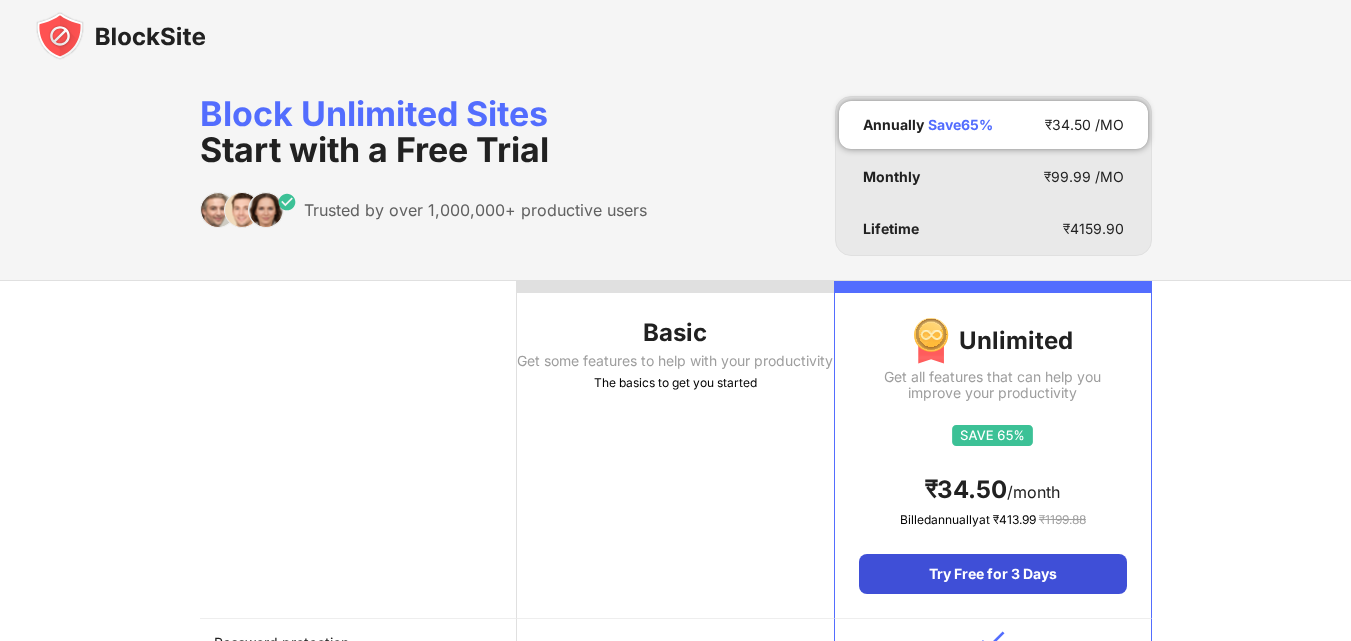 click on "Try Free for 3 Days" at bounding box center (992, 574) 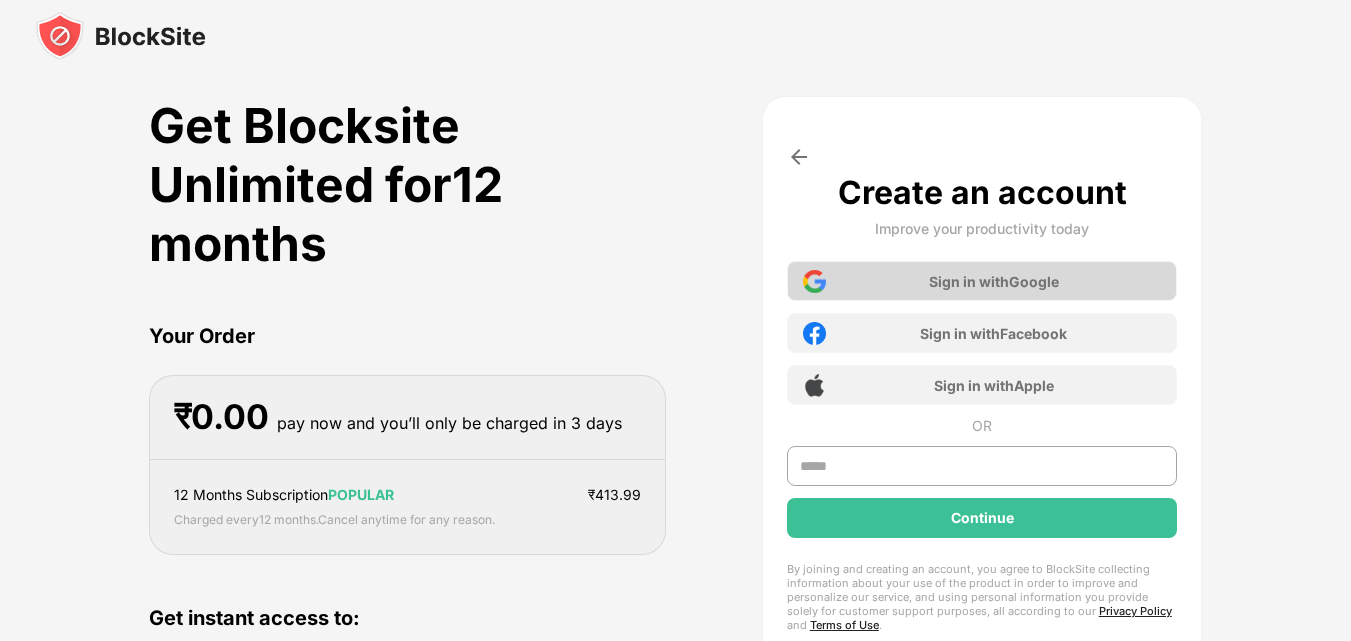 click on "Sign in with  Google" at bounding box center (982, 281) 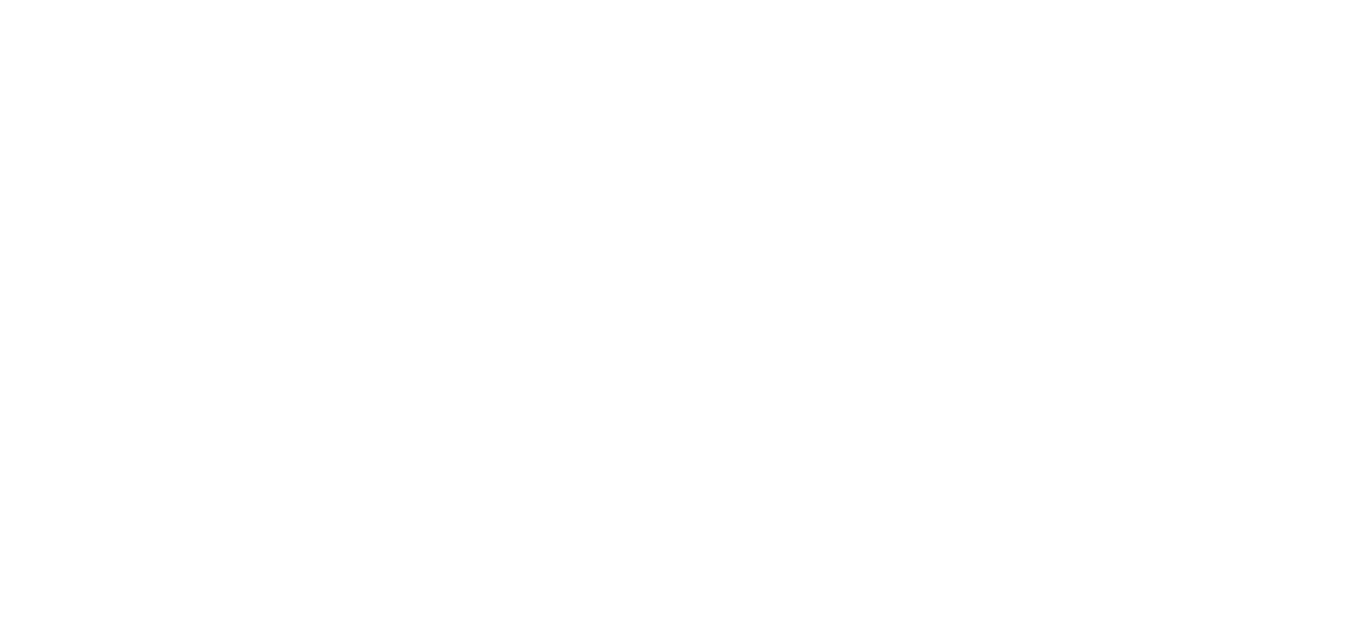 scroll, scrollTop: 0, scrollLeft: 0, axis: both 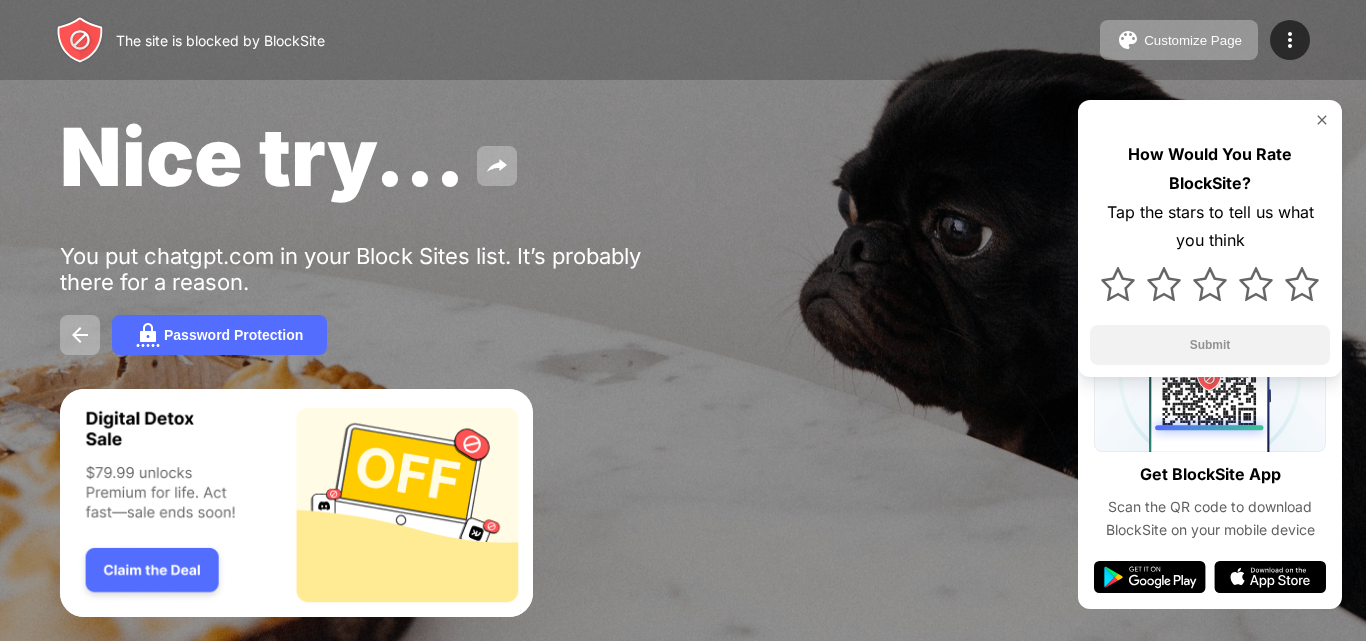 drag, startPoint x: 1356, startPoint y: 0, endPoint x: 933, endPoint y: 22, distance: 423.57172 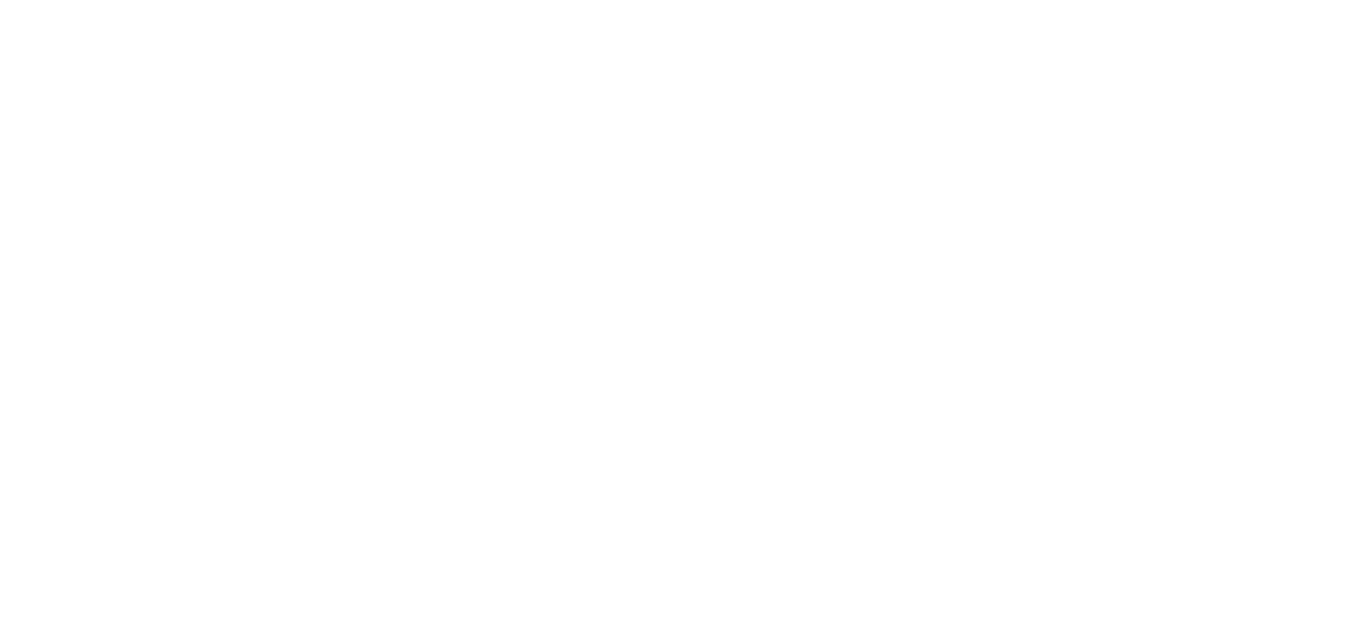 scroll, scrollTop: 0, scrollLeft: 0, axis: both 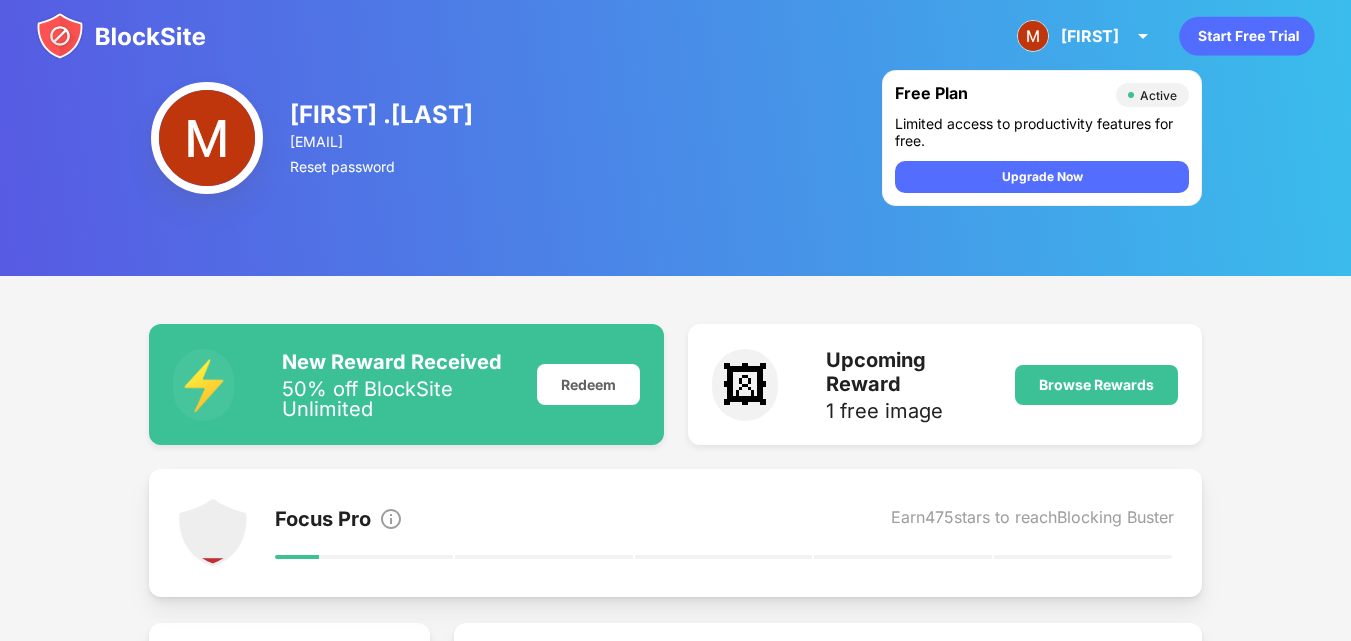 click 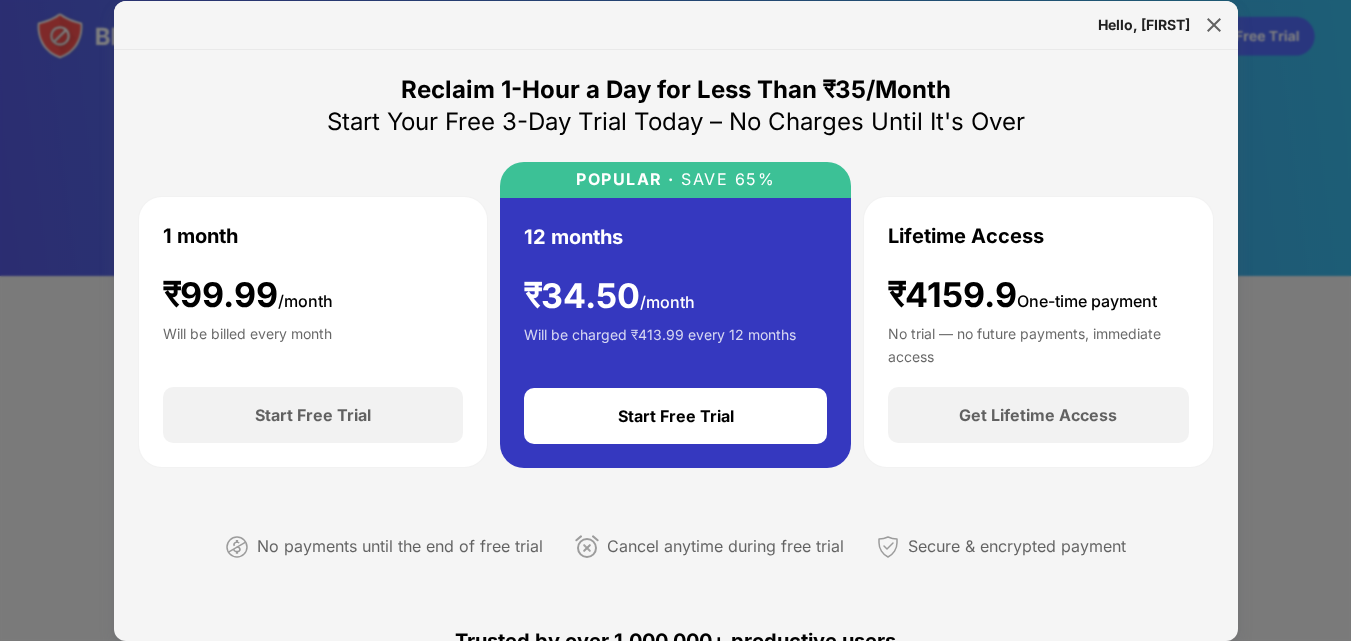 click on "Hello, [FIRST]" at bounding box center [676, 25] 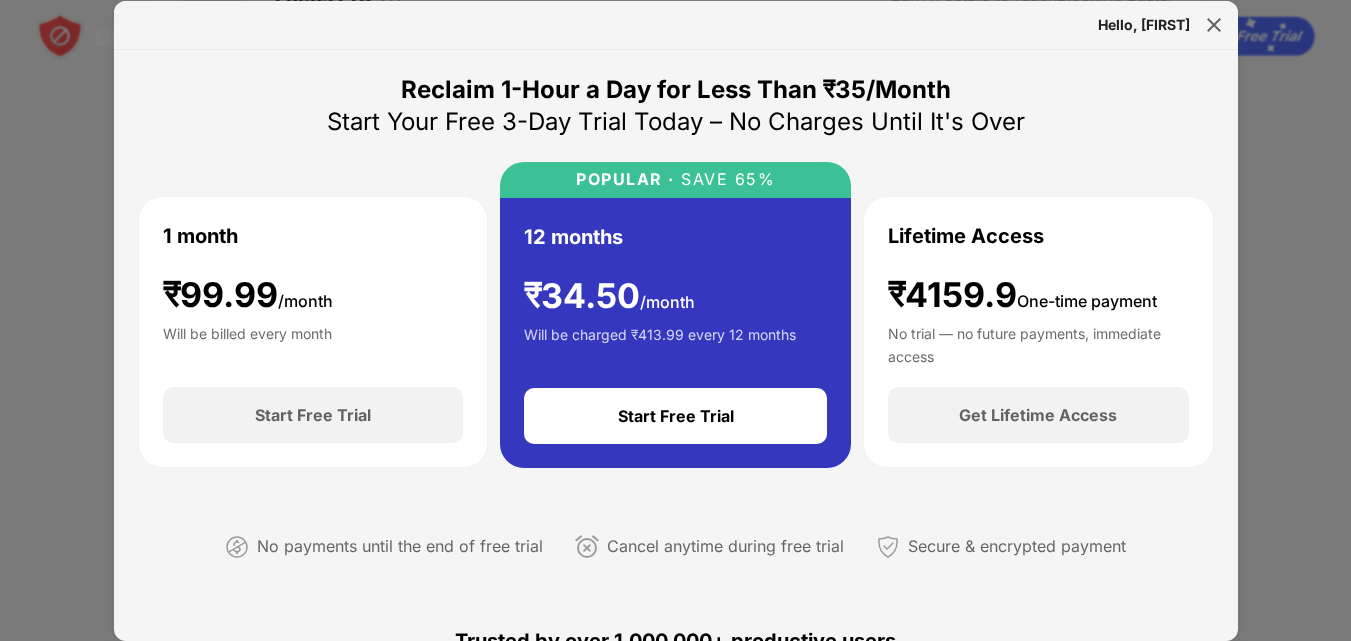 scroll, scrollTop: 0, scrollLeft: 0, axis: both 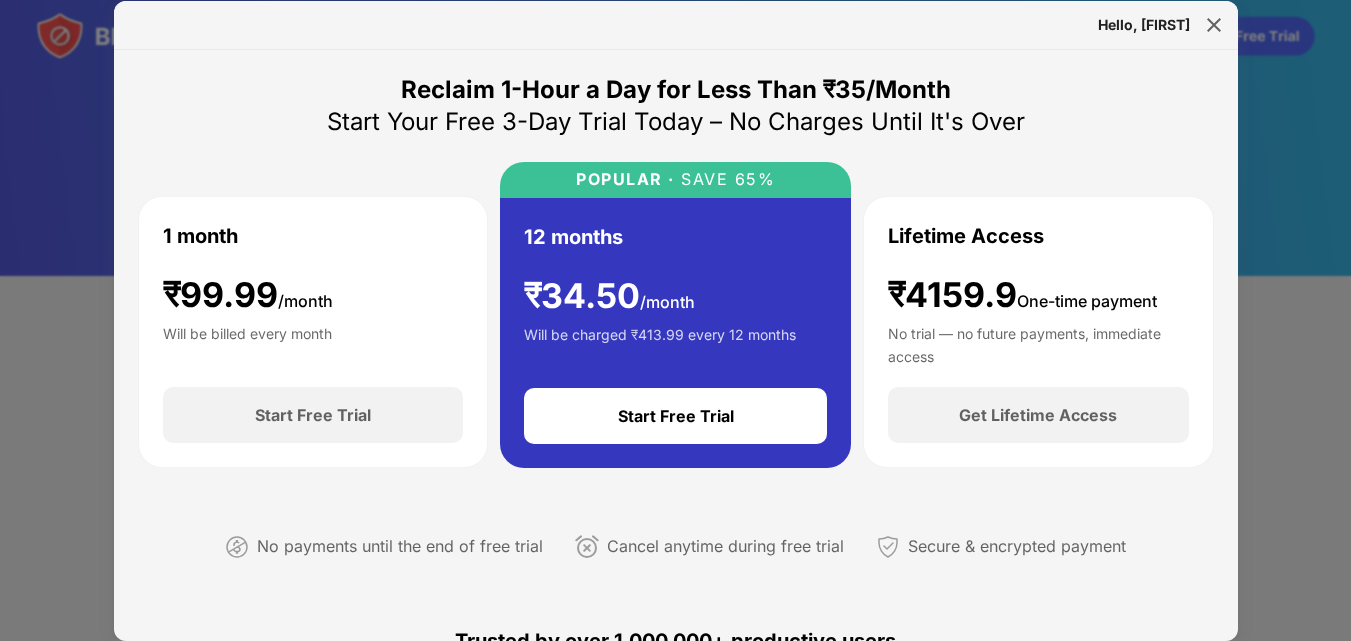 drag, startPoint x: 1243, startPoint y: 178, endPoint x: 1229, endPoint y: 178, distance: 14 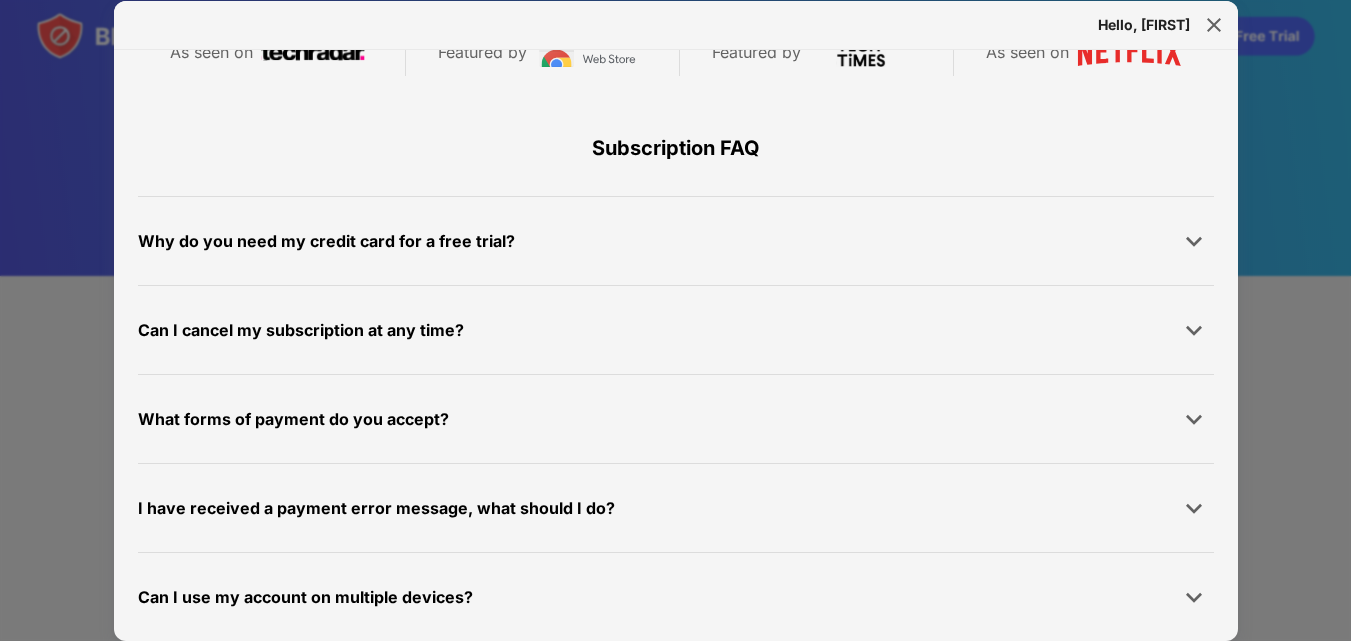 scroll, scrollTop: 0, scrollLeft: 0, axis: both 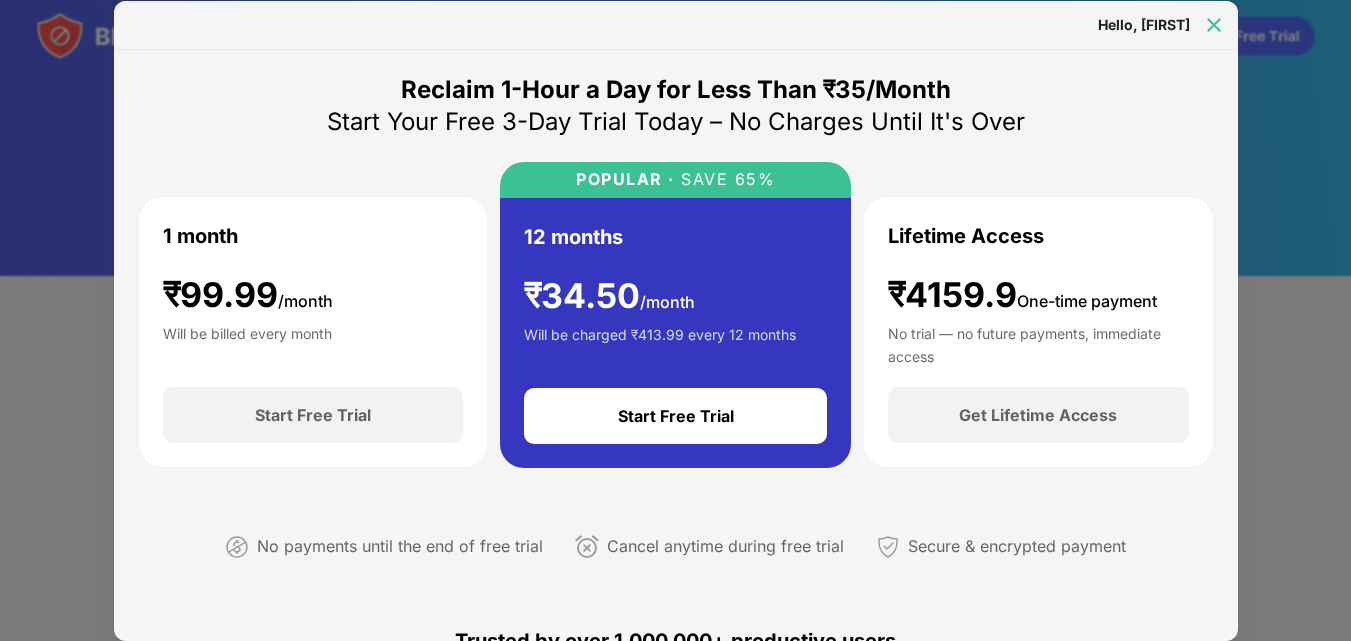 click at bounding box center (1214, 25) 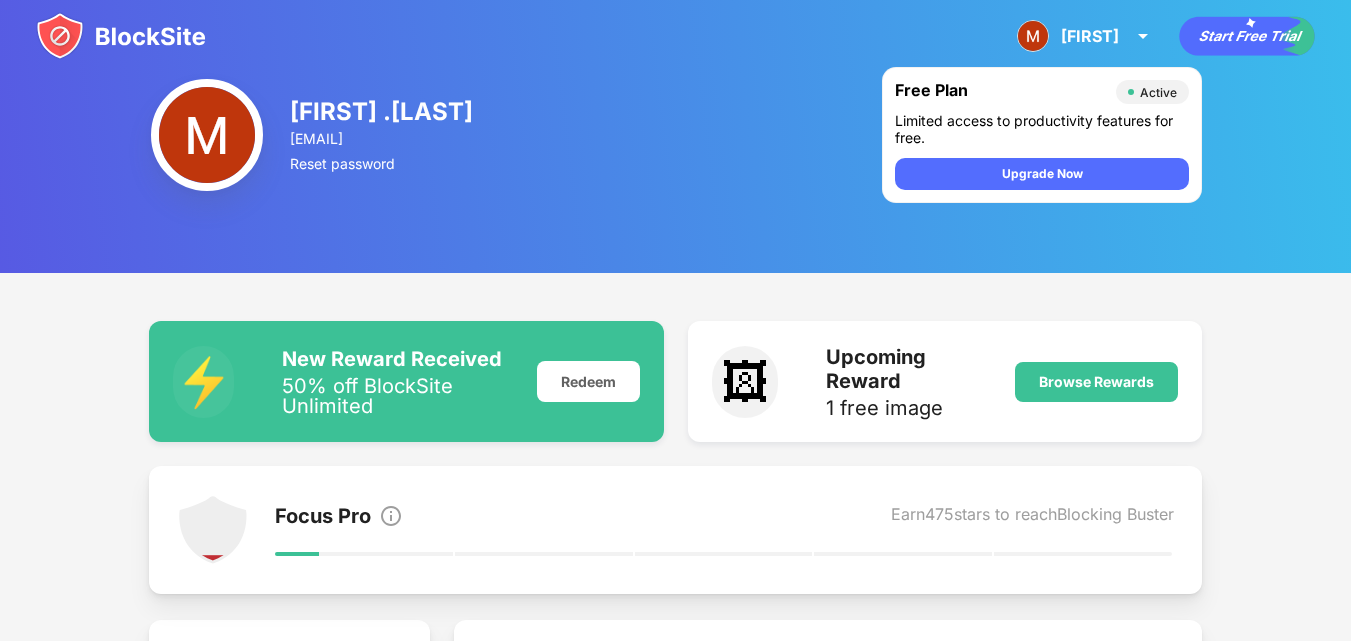 scroll, scrollTop: 0, scrollLeft: 0, axis: both 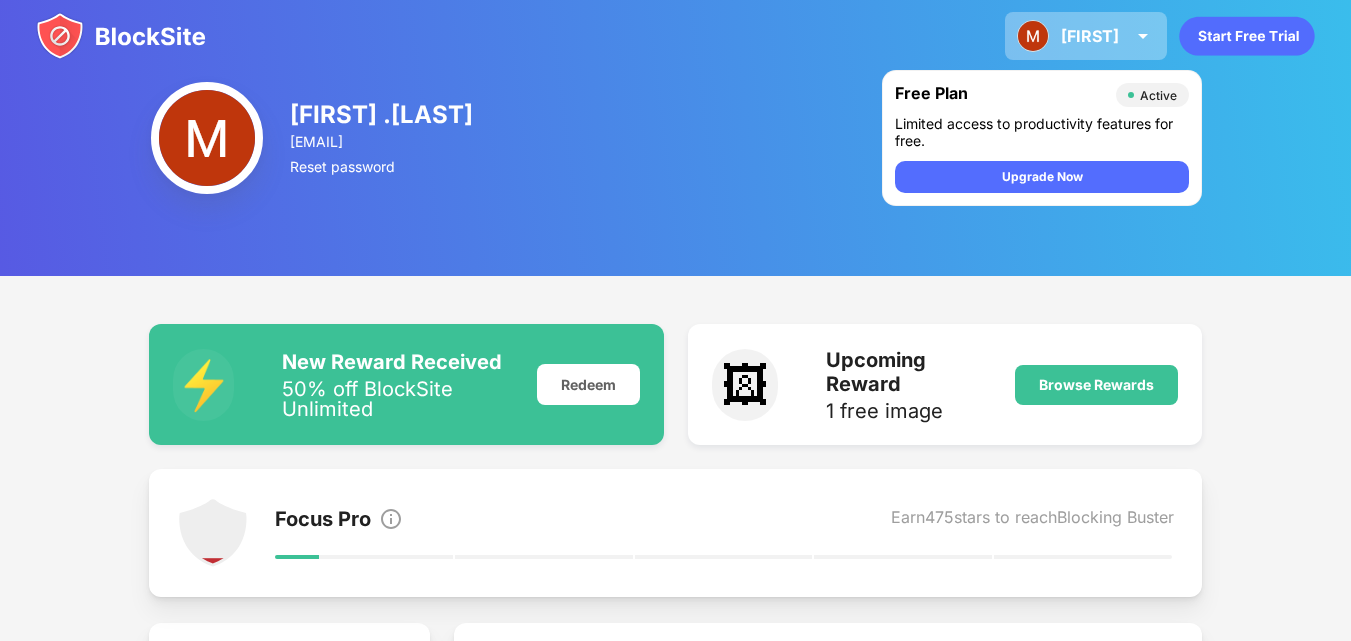 click on "[FIRST] [FIRST] .[LAST] View Account Insights Premium Rewards Settings Support Log Out" at bounding box center [1086, 36] 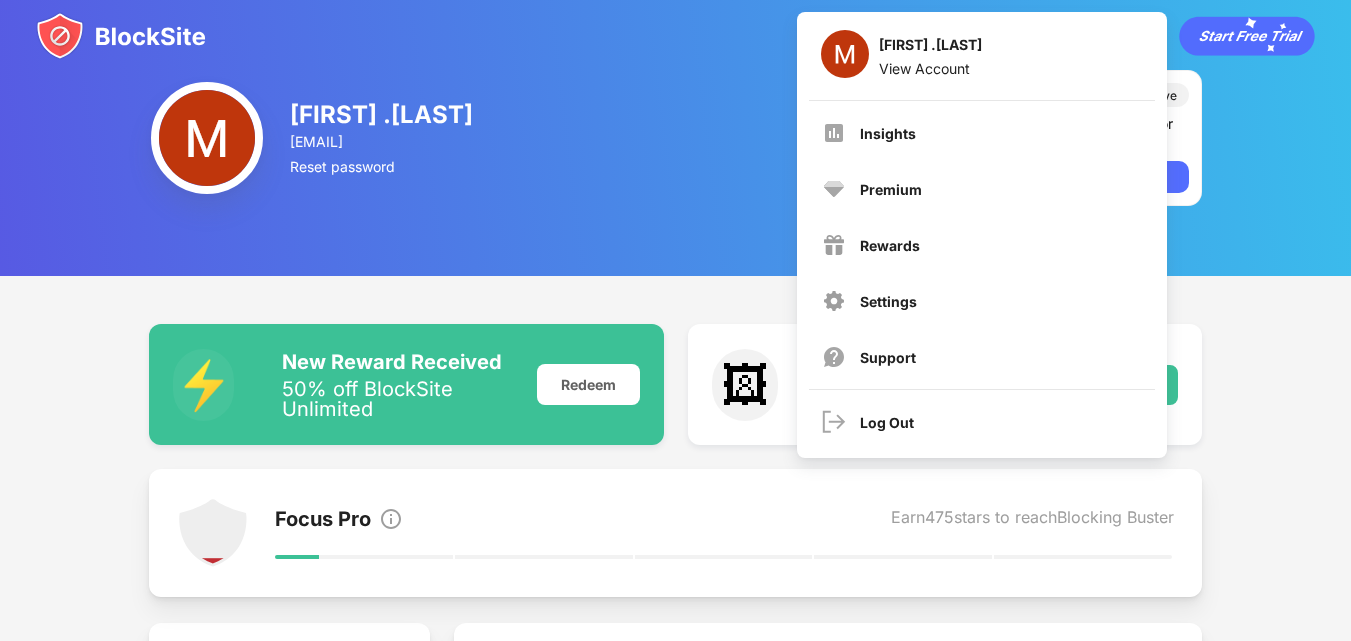 click on "[FIRST] .[LAST] [EMAIL] Reset password Free Plan Active Limited access to productivity features for free. Upgrade Now" at bounding box center (675, 138) 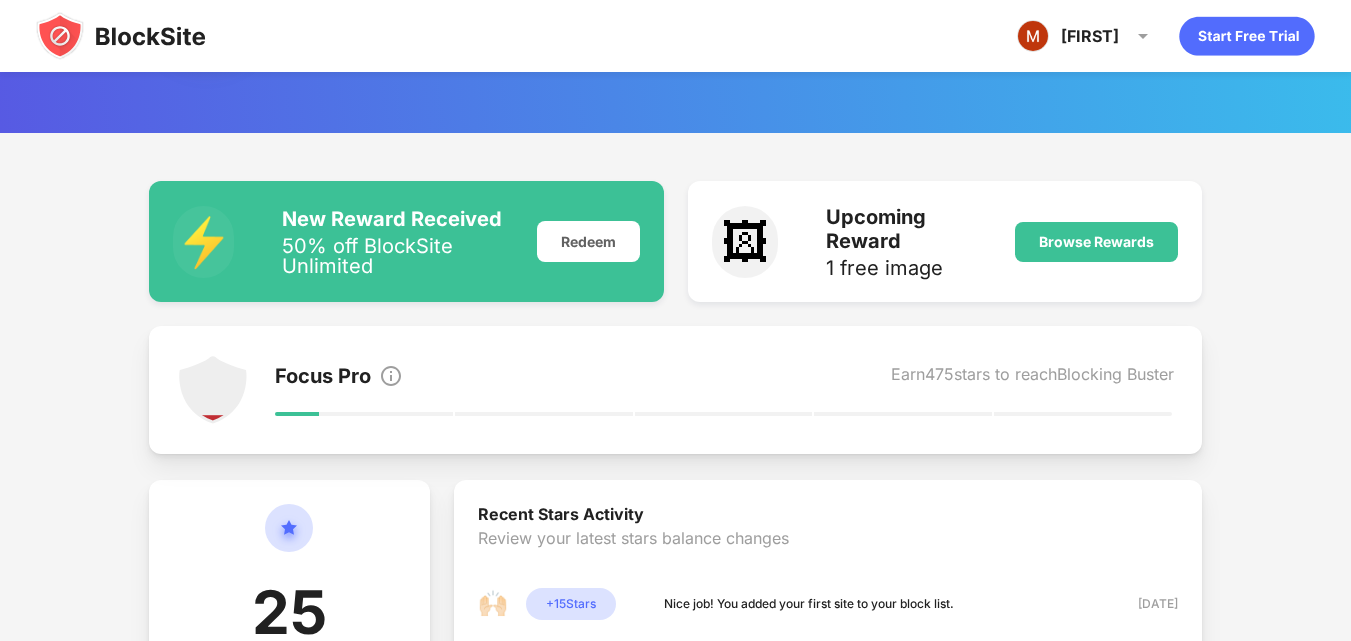 scroll, scrollTop: 0, scrollLeft: 0, axis: both 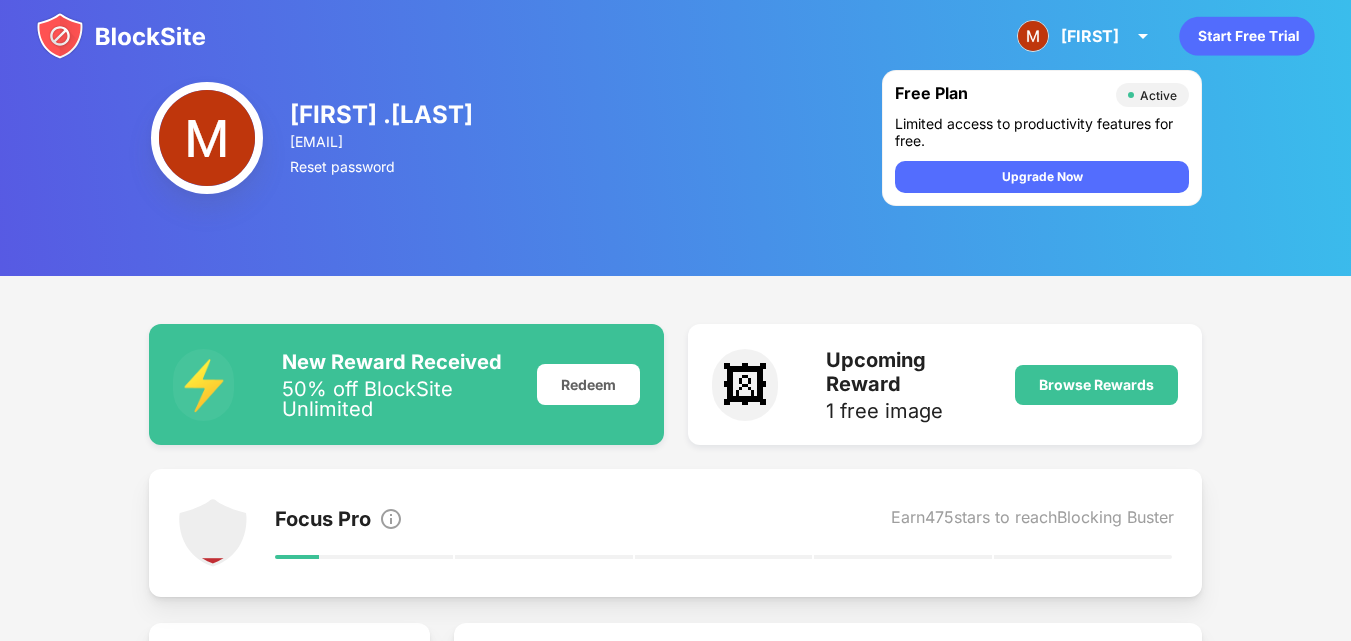 click on "[FIRST] .[LAST] [EMAIL] Reset password Free Plan Active Limited access to productivity features for free. Upgrade Now" at bounding box center [675, 138] 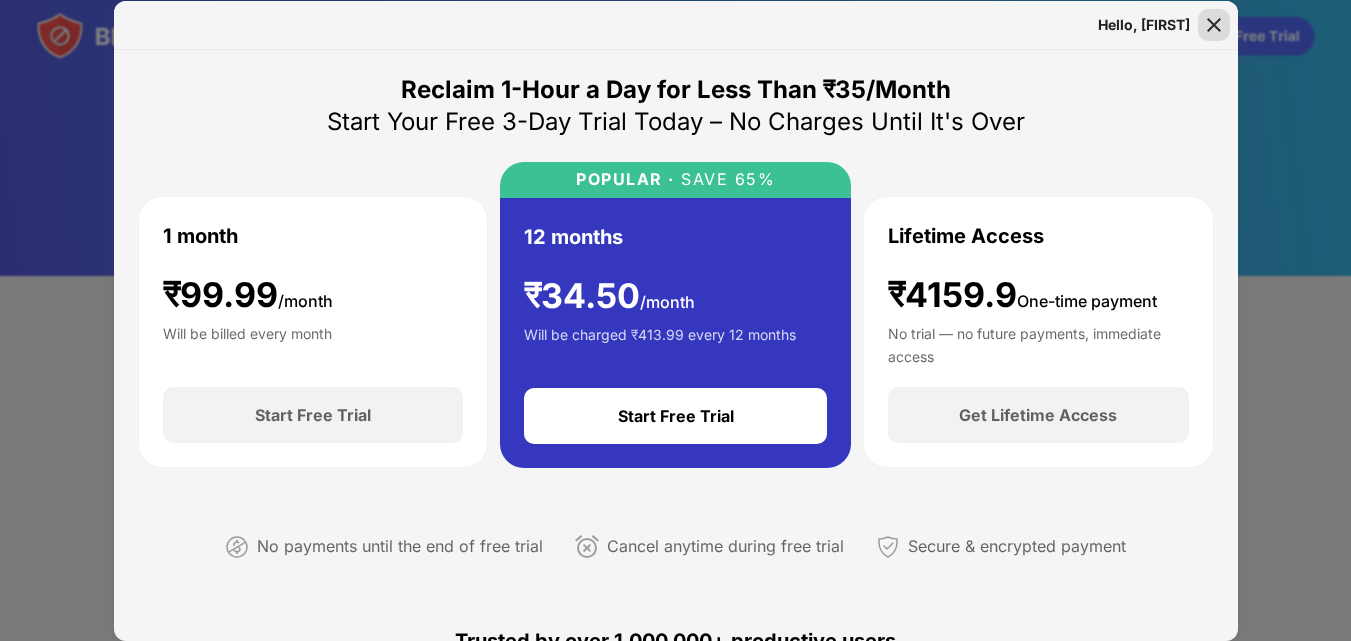 drag, startPoint x: 1240, startPoint y: 43, endPoint x: 1200, endPoint y: 28, distance: 42.72002 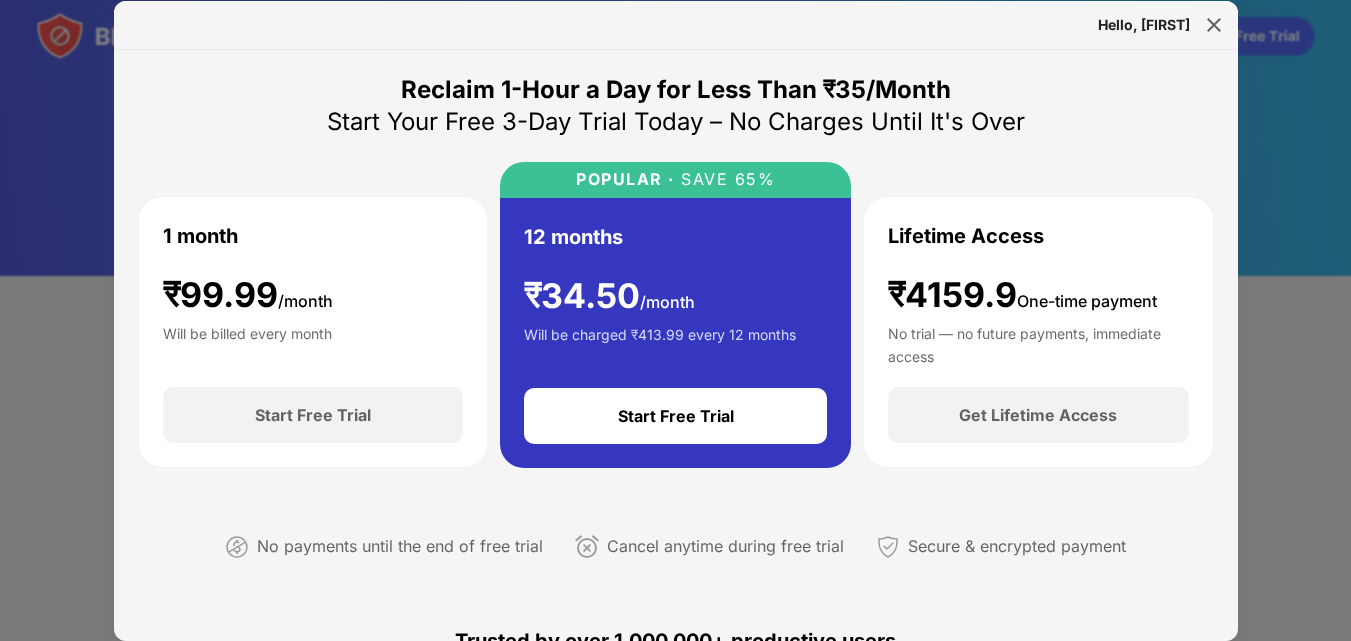 click at bounding box center [1214, 25] 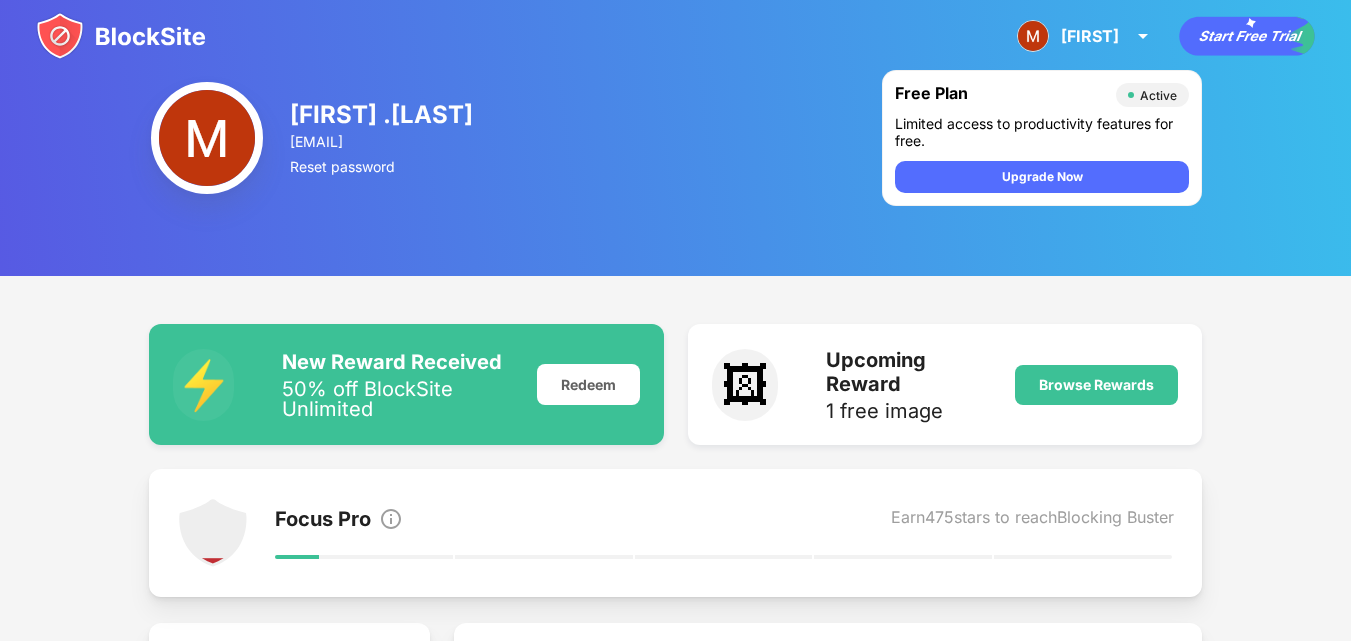 click on "Focus Pro Earn  475  stars to reach  Blocking Buster" at bounding box center [676, 533] 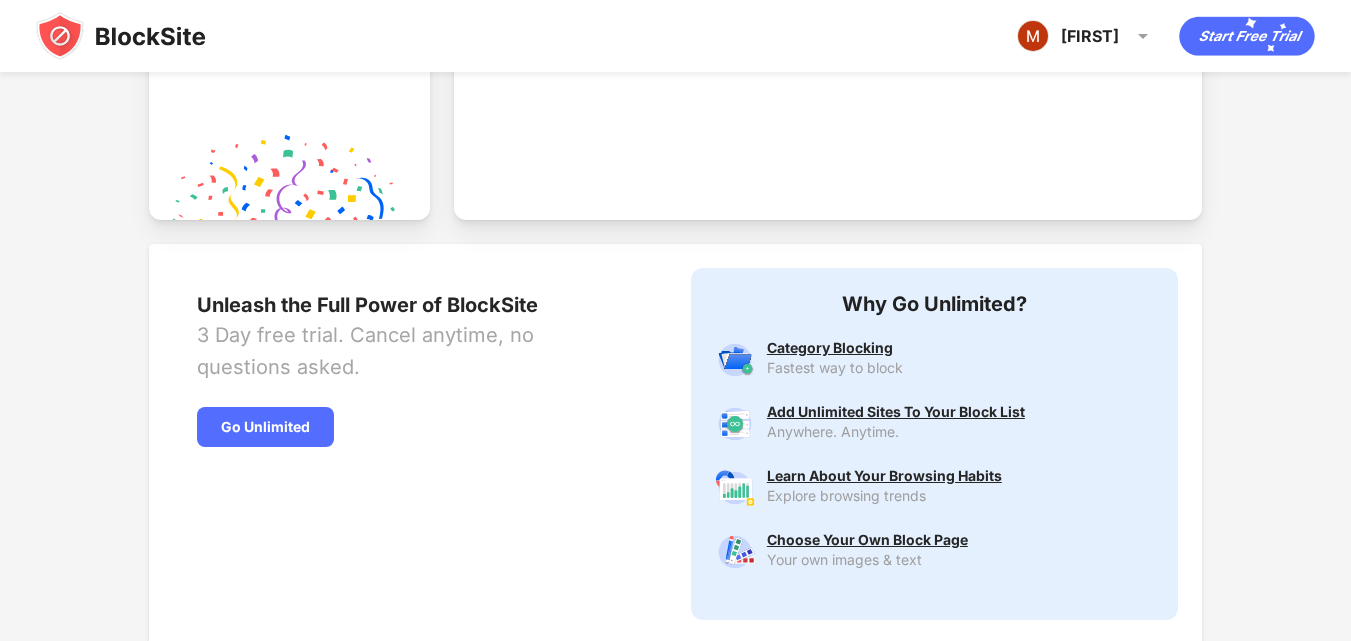 scroll, scrollTop: 861, scrollLeft: 0, axis: vertical 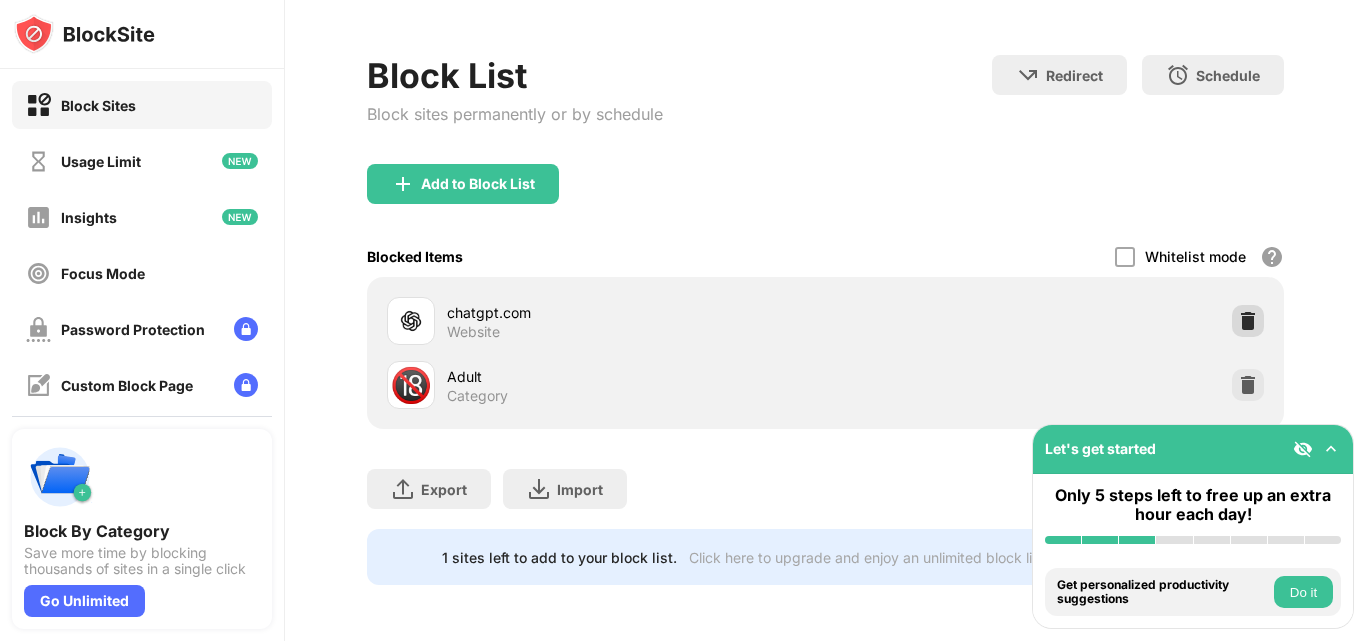 click at bounding box center (1248, 321) 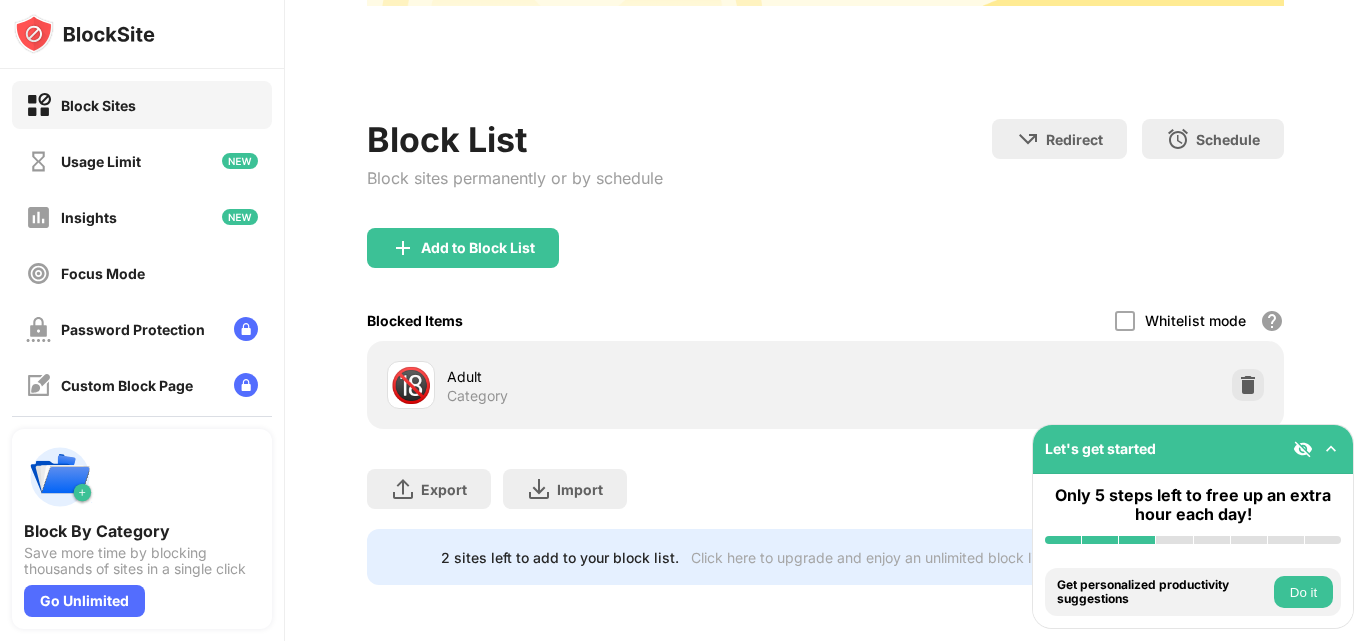 scroll, scrollTop: 195, scrollLeft: 0, axis: vertical 